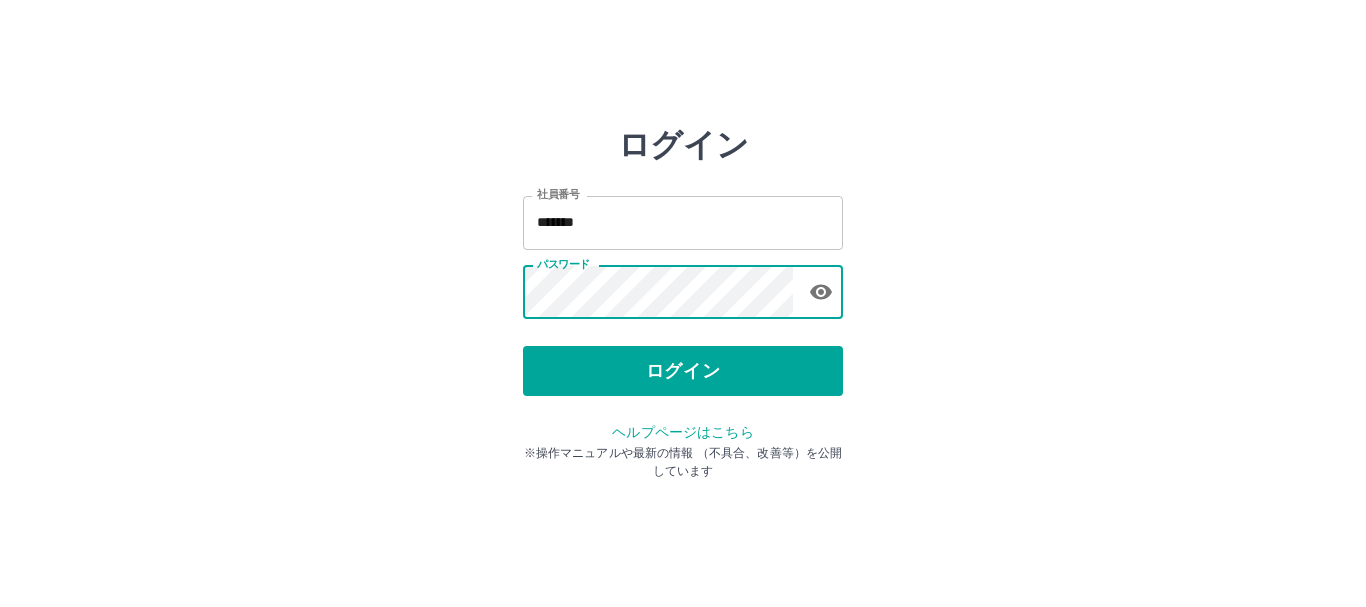 scroll, scrollTop: 0, scrollLeft: 0, axis: both 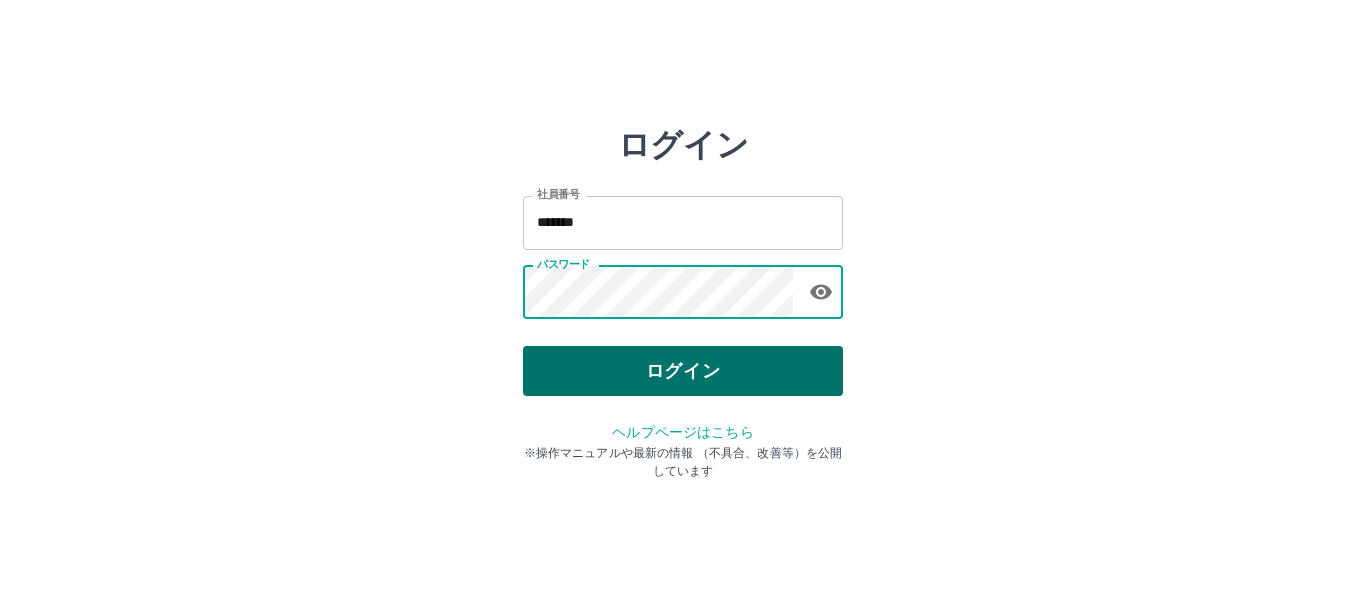 click on "ログイン" at bounding box center (683, 371) 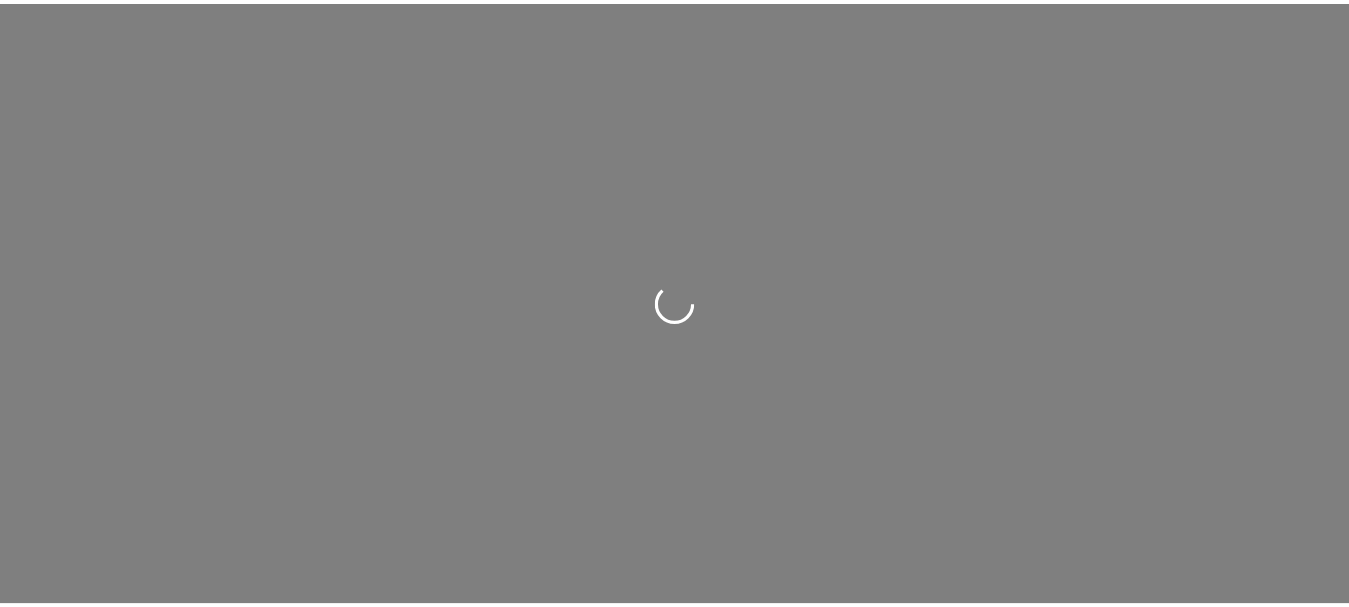 scroll, scrollTop: 0, scrollLeft: 0, axis: both 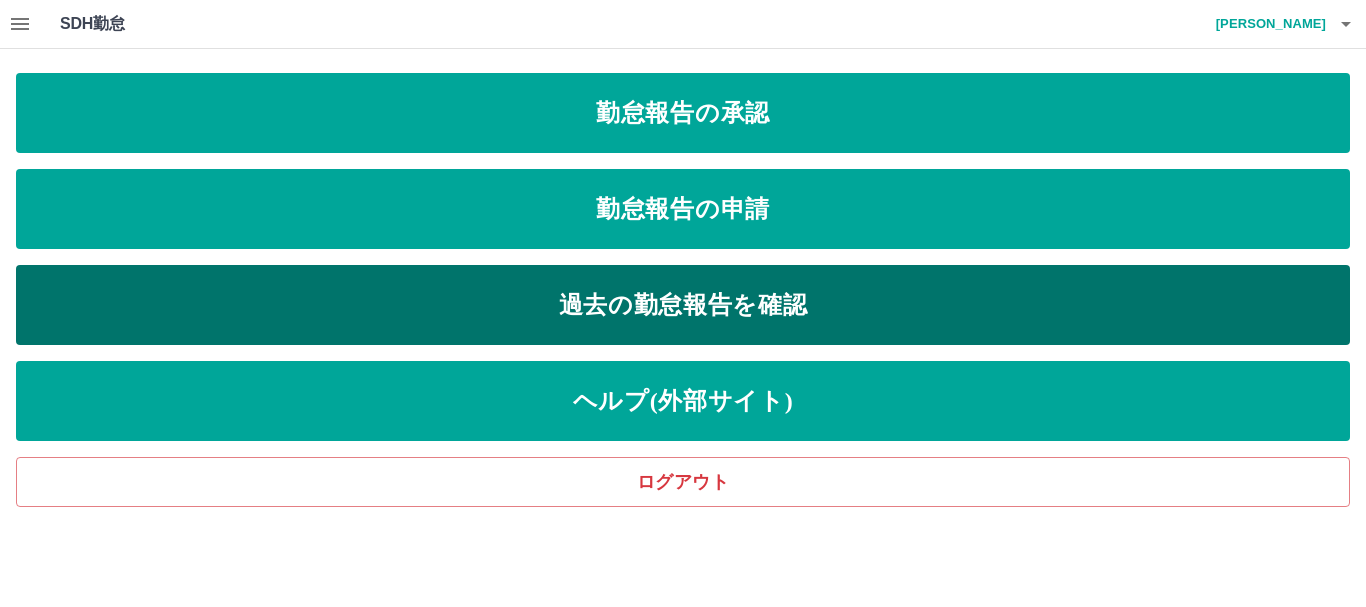 click on "過去の勤怠報告を確認" at bounding box center (683, 305) 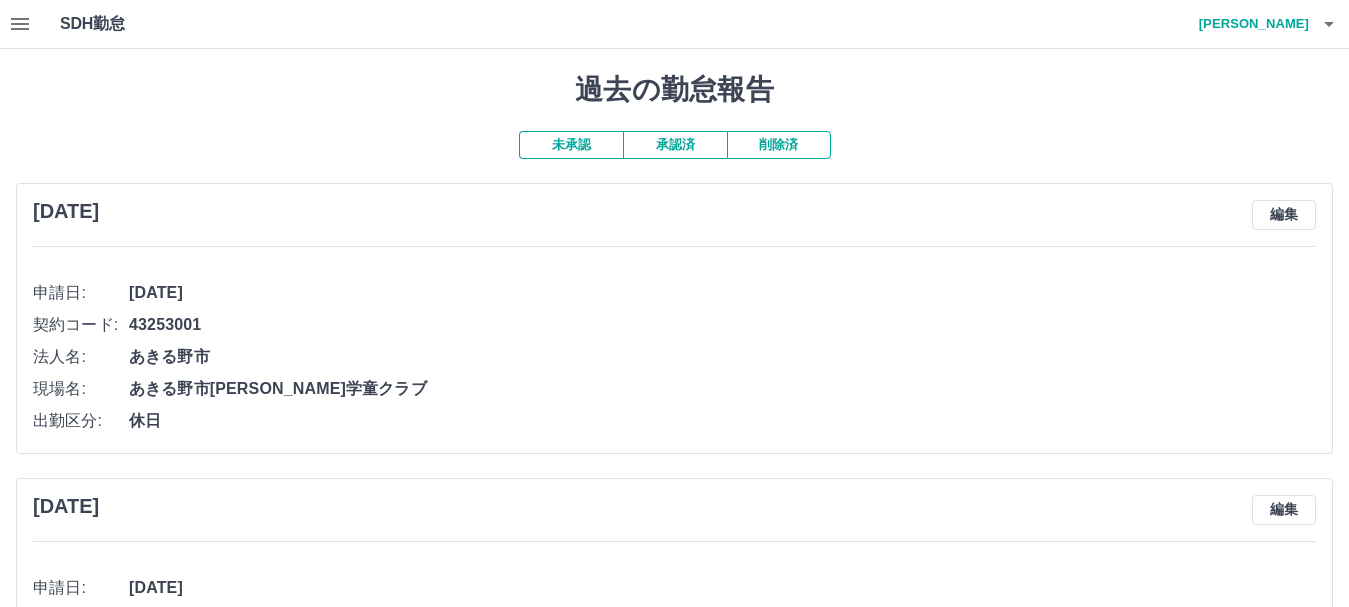 click on "承認済" at bounding box center [675, 145] 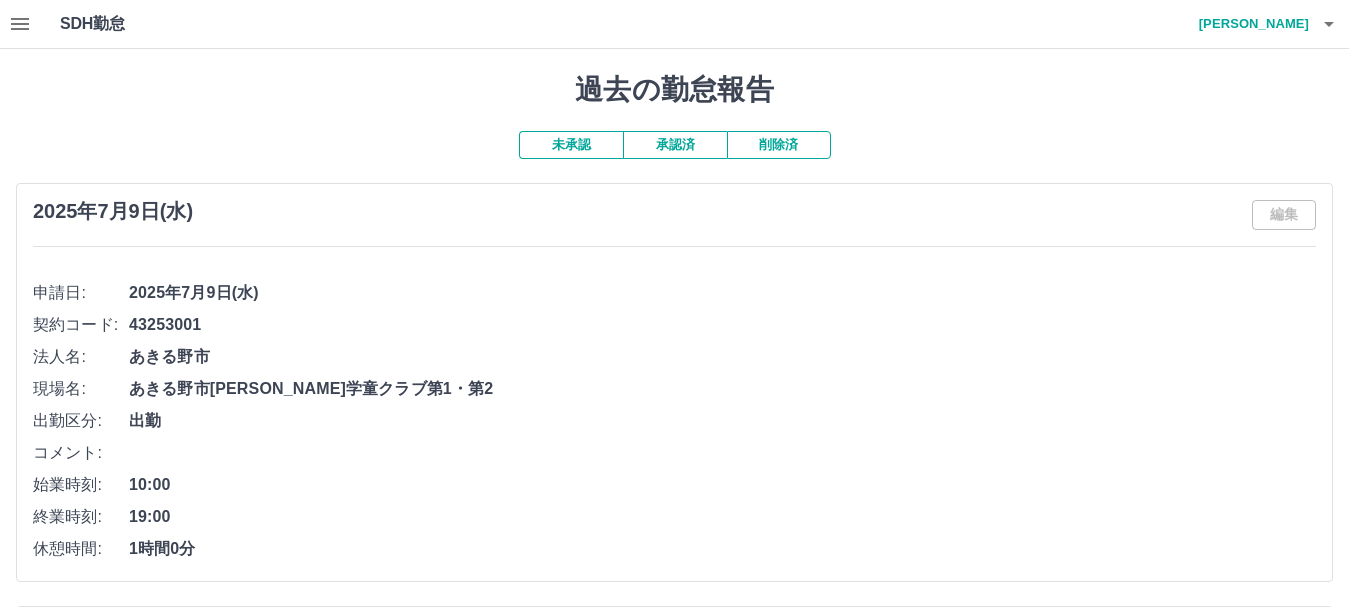 click at bounding box center [20, 24] 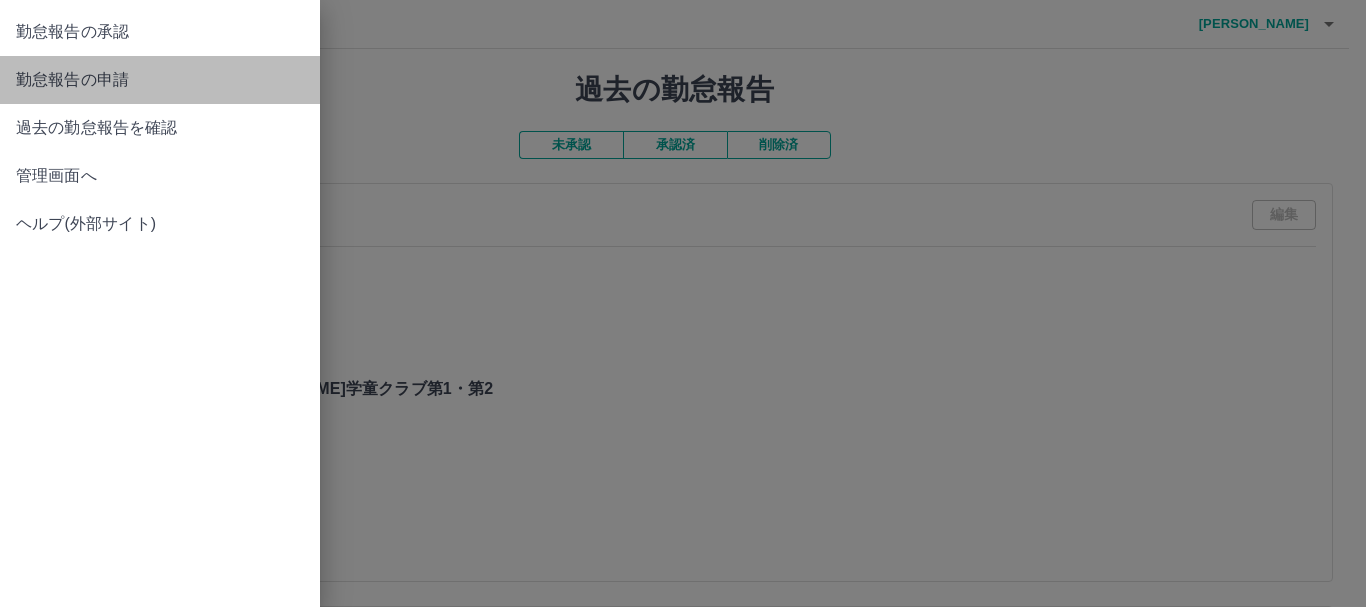 click on "勤怠報告の申請" at bounding box center (160, 80) 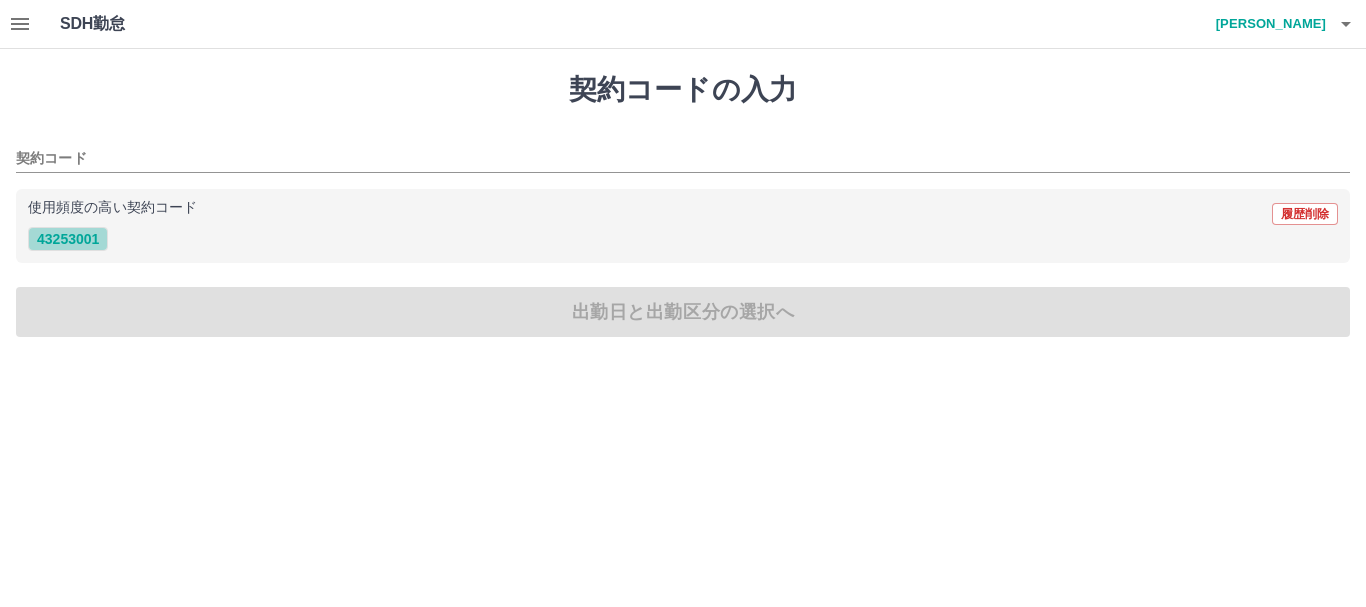 click on "43253001" at bounding box center (68, 239) 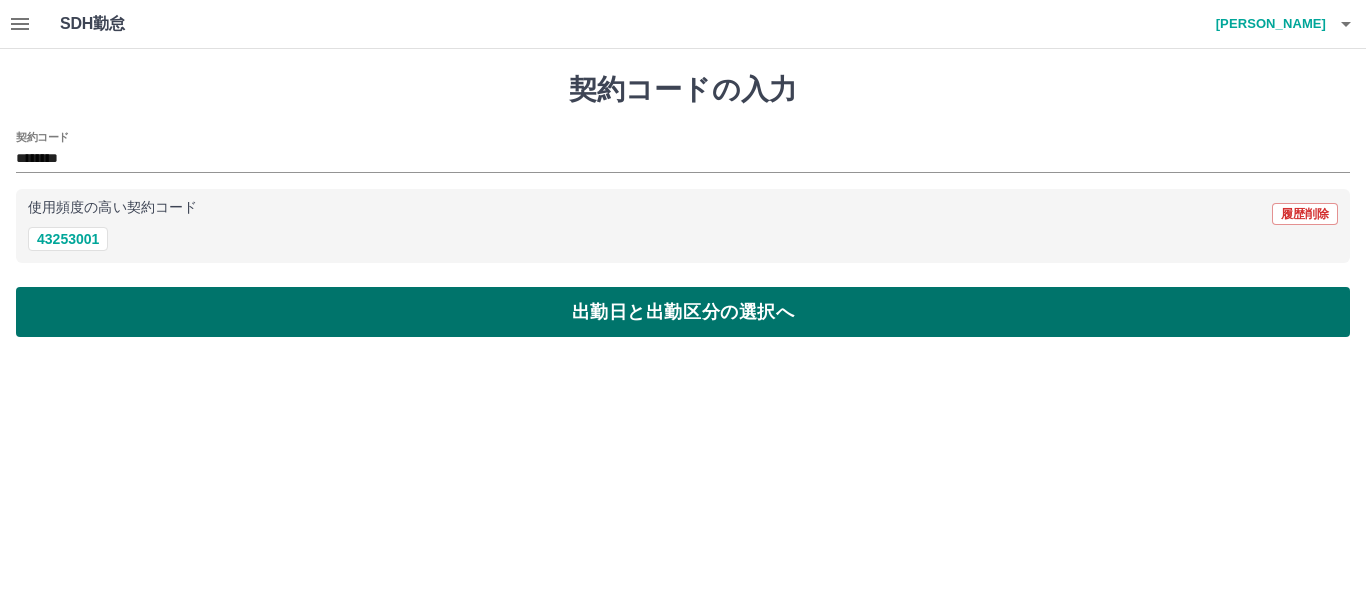 click on "出勤日と出勤区分の選択へ" at bounding box center (683, 312) 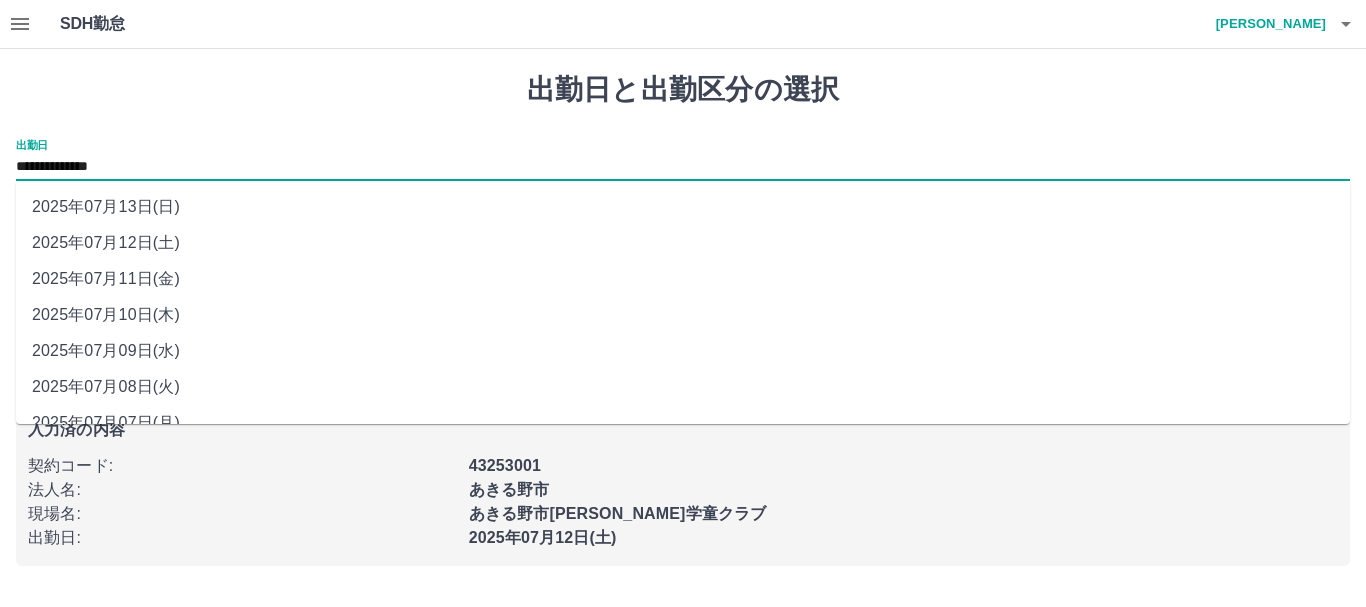 click on "**********" at bounding box center [683, 167] 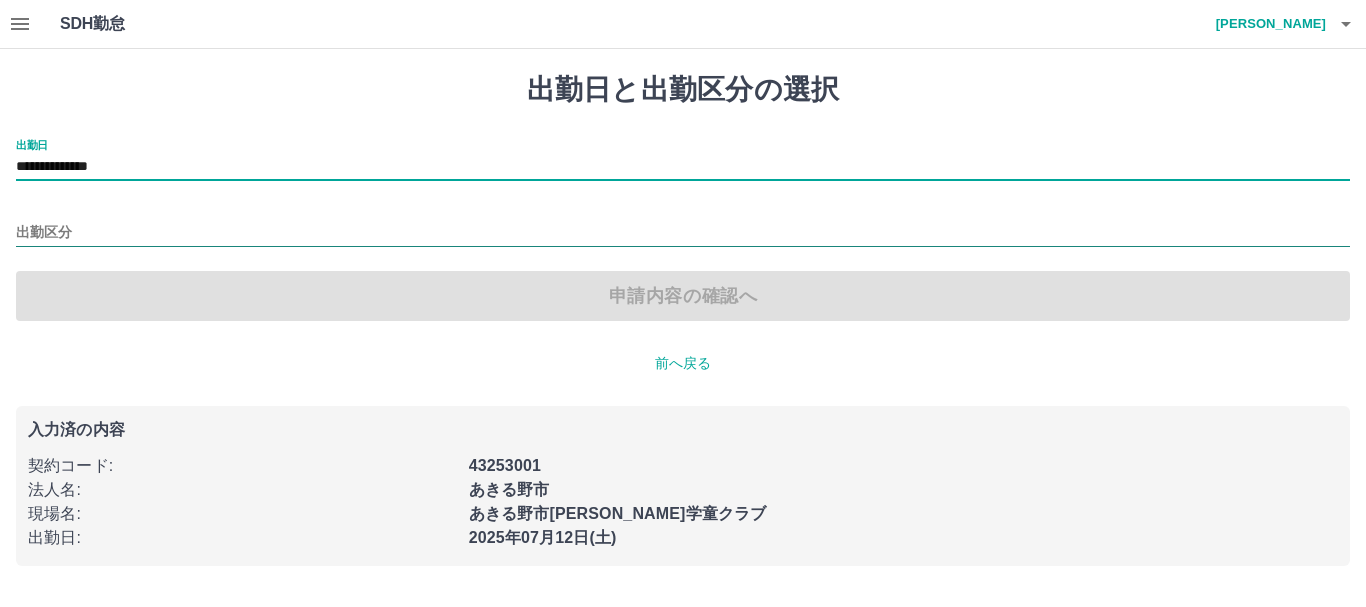 click on "出勤区分" at bounding box center (683, 233) 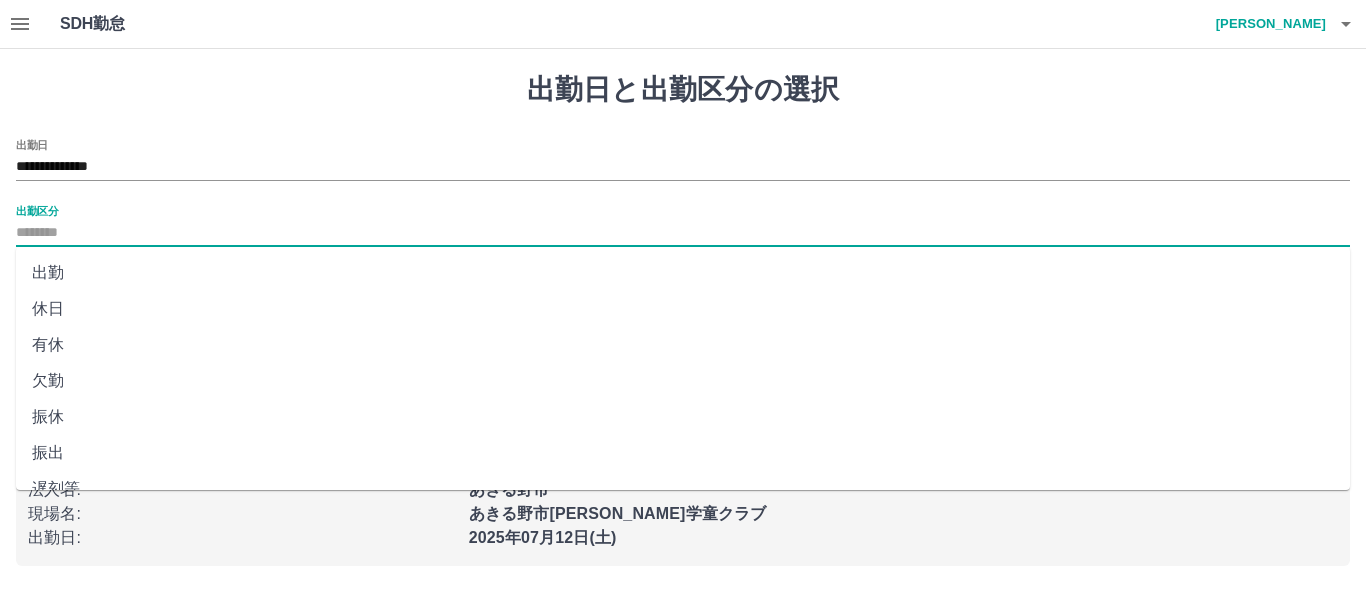 click on "出勤" at bounding box center (683, 273) 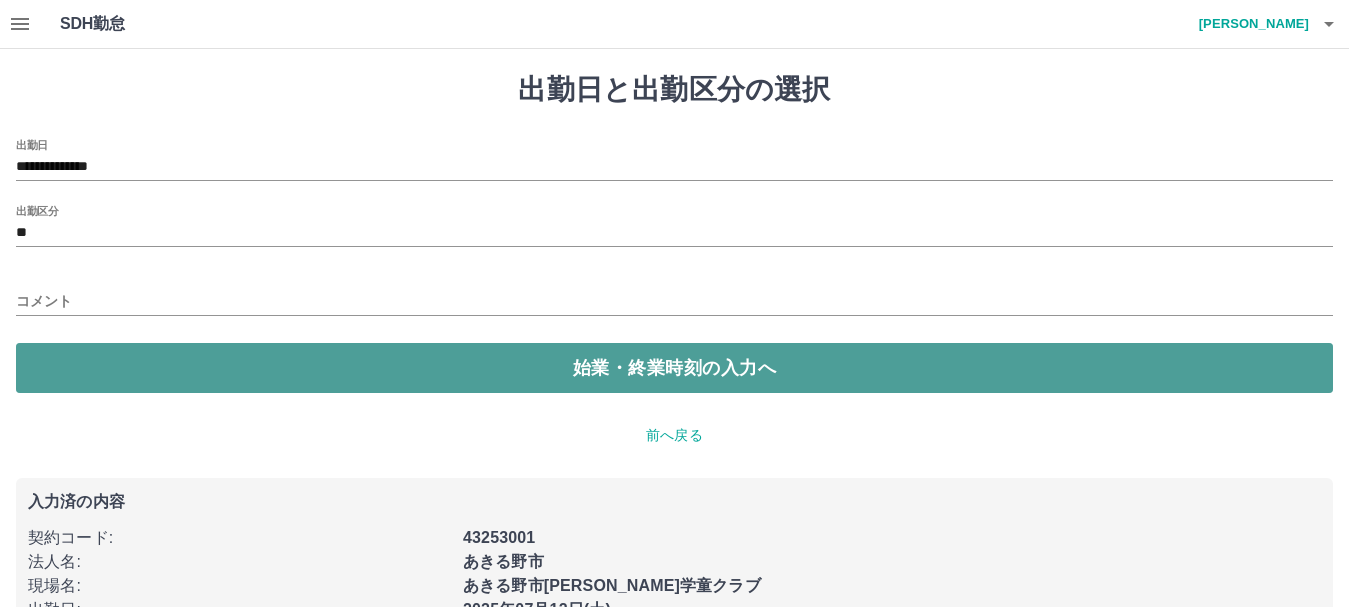 click on "始業・終業時刻の入力へ" at bounding box center [674, 368] 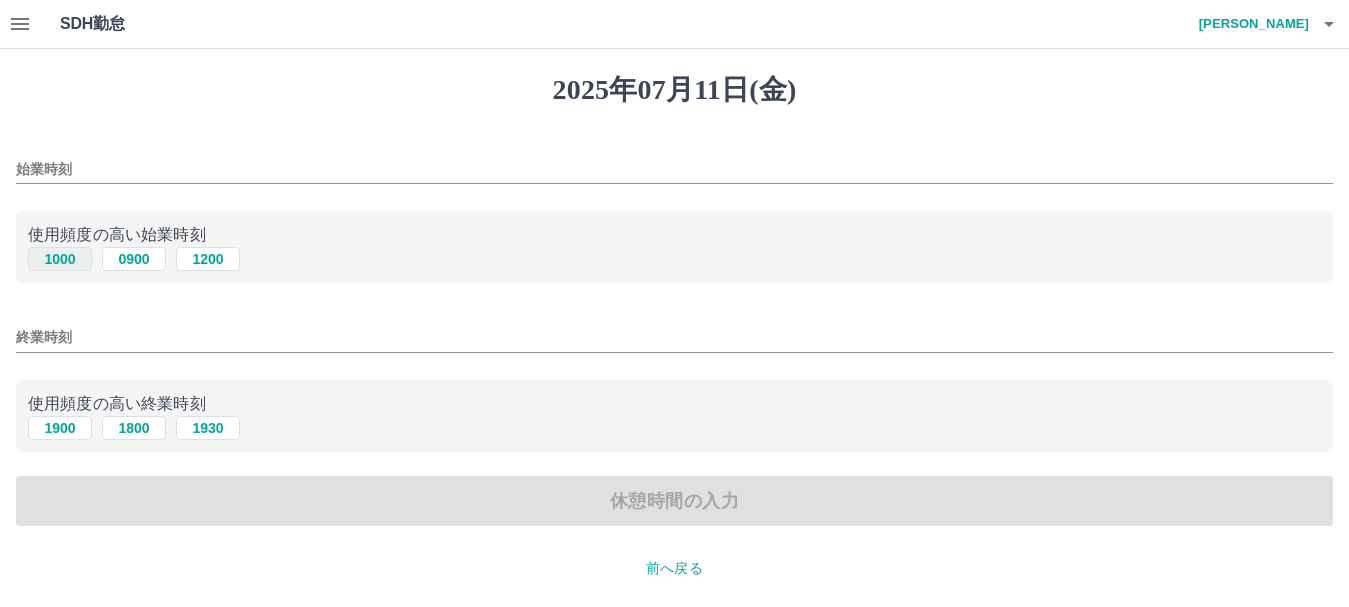 click on "1000" at bounding box center (60, 259) 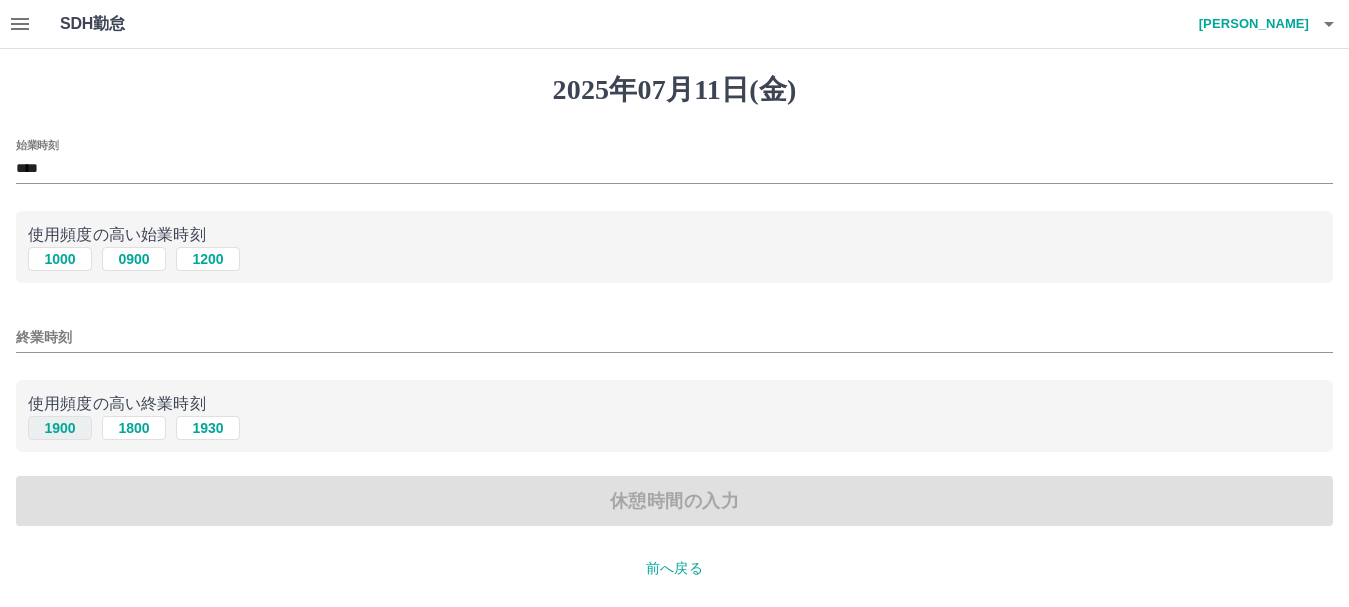click on "1900" at bounding box center (60, 428) 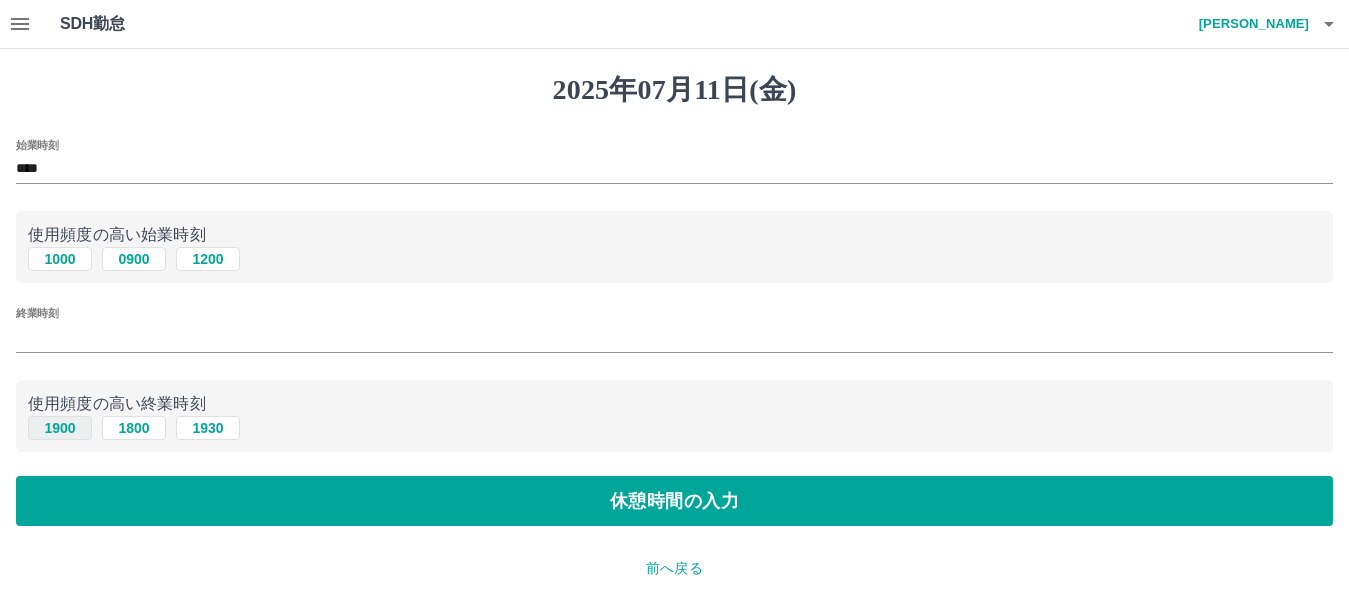 type on "****" 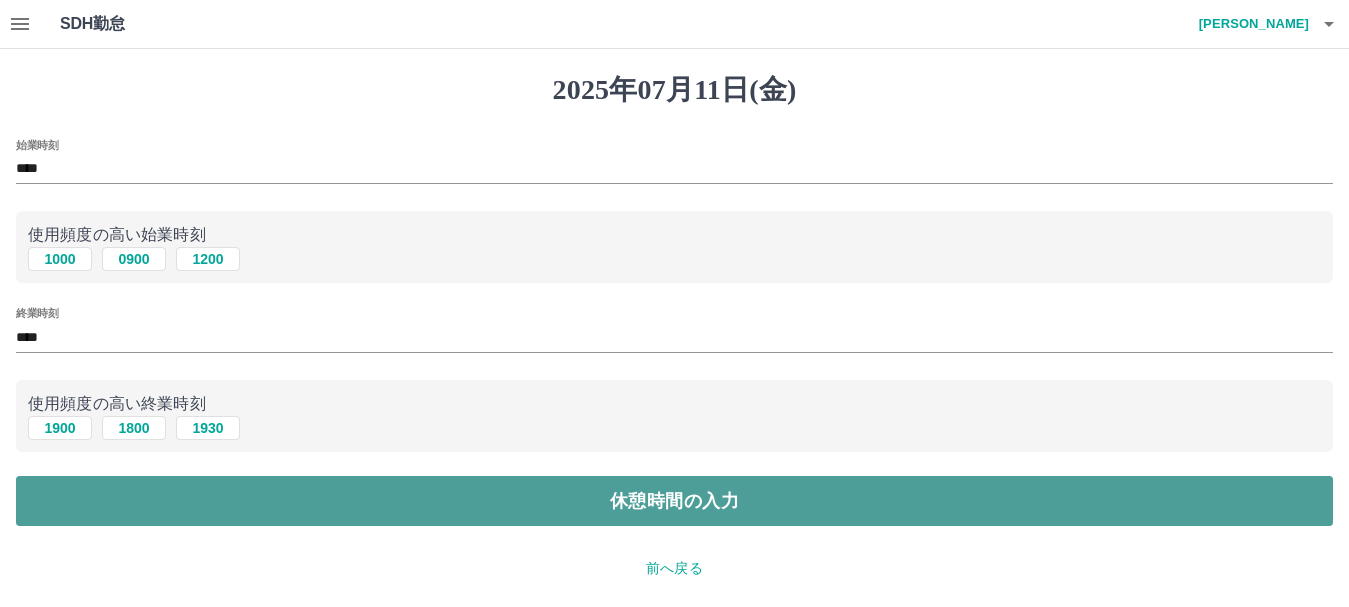 click on "休憩時間の入力" at bounding box center (674, 501) 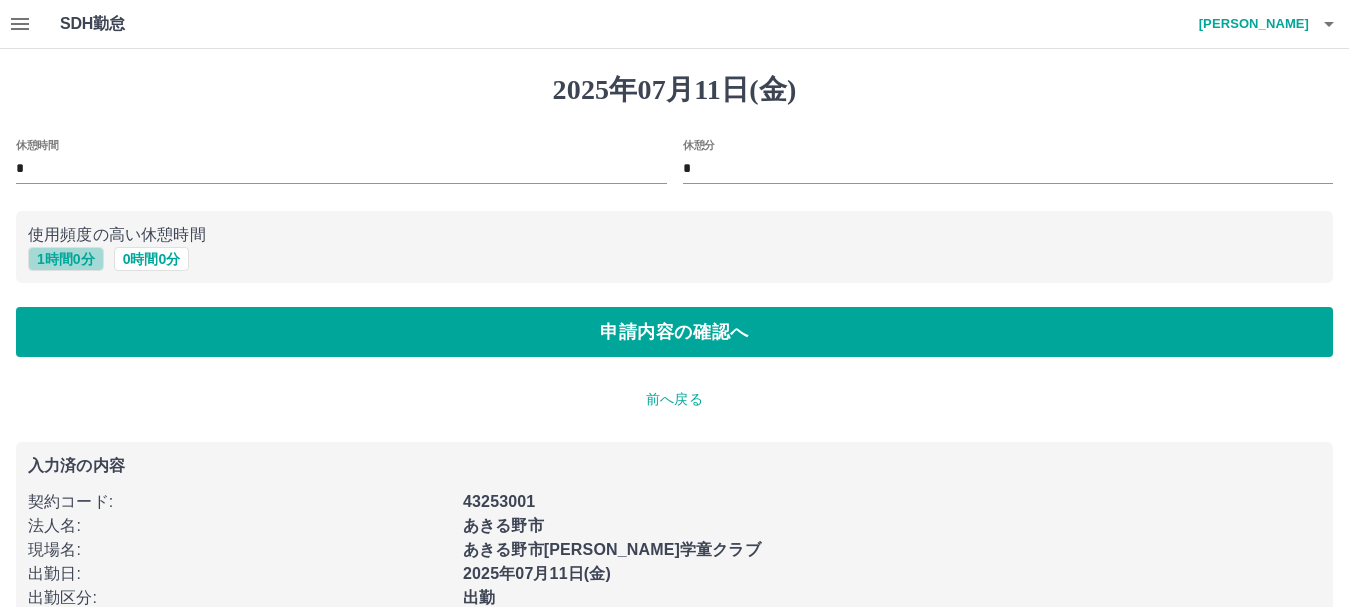 click on "1 時間 0 分" at bounding box center [66, 259] 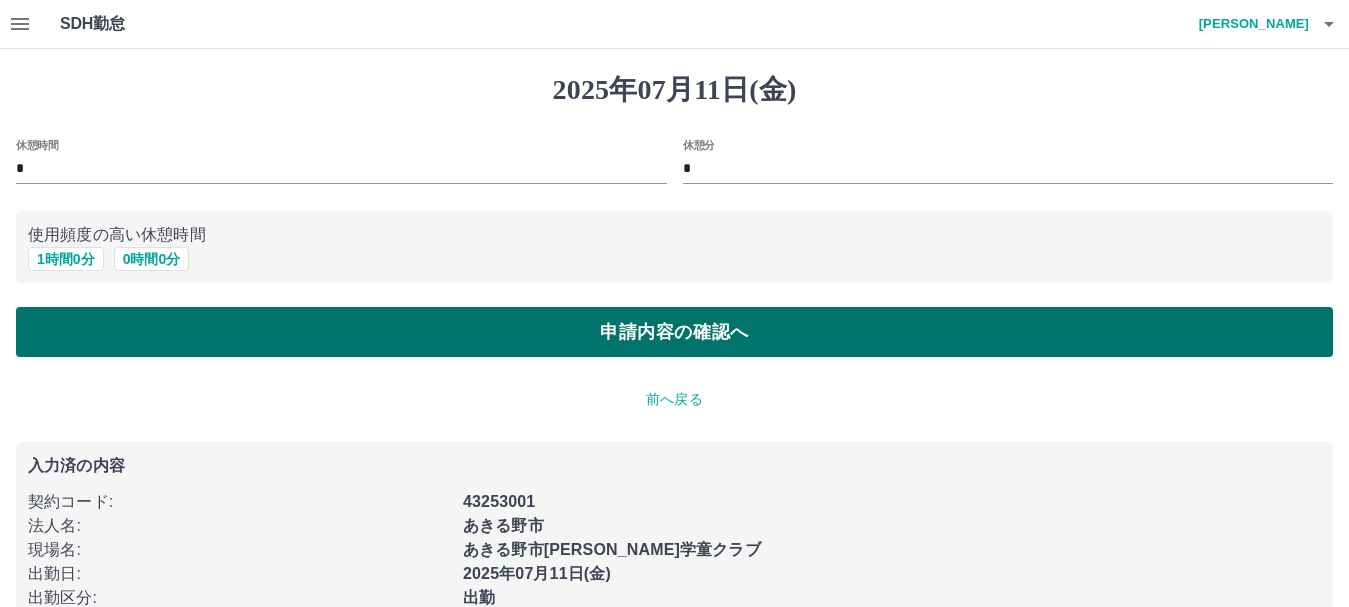 click on "申請内容の確認へ" at bounding box center [674, 332] 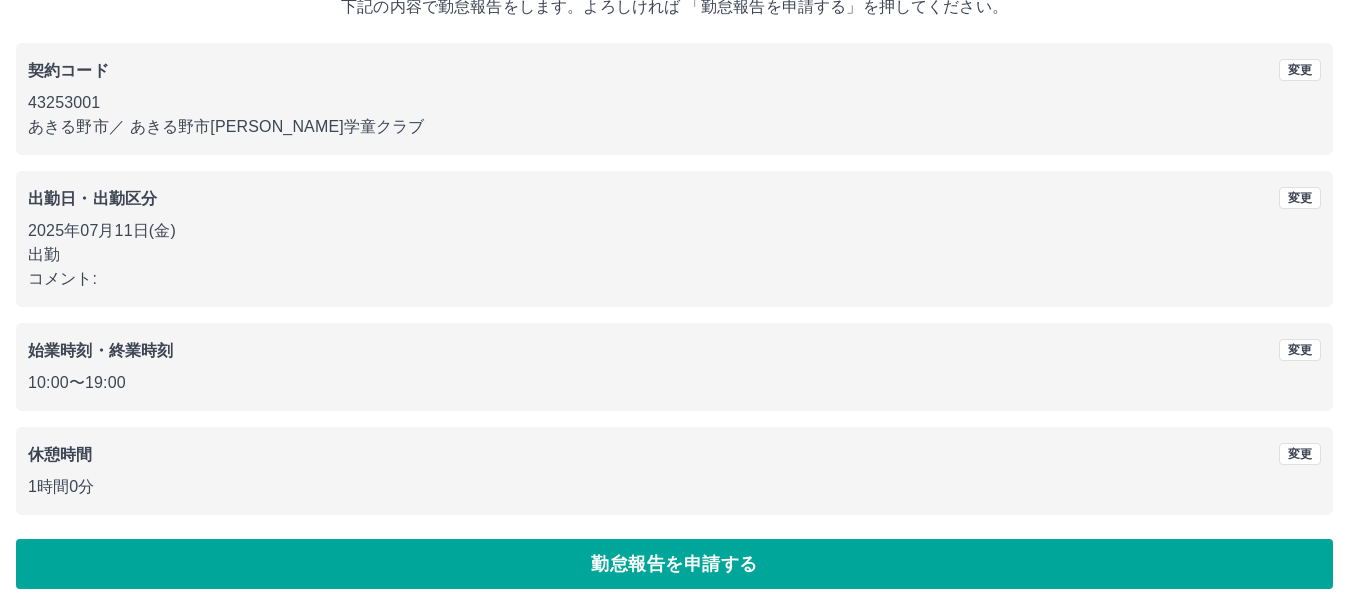 scroll, scrollTop: 142, scrollLeft: 0, axis: vertical 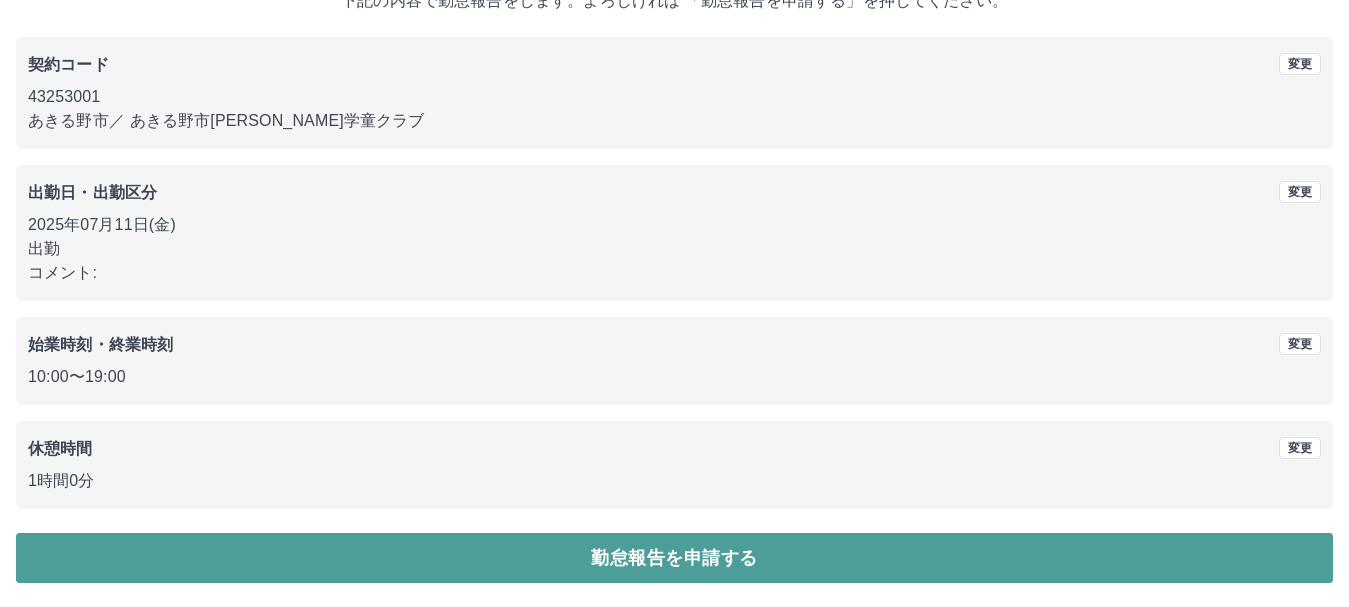 click on "勤怠報告を申請する" at bounding box center [674, 558] 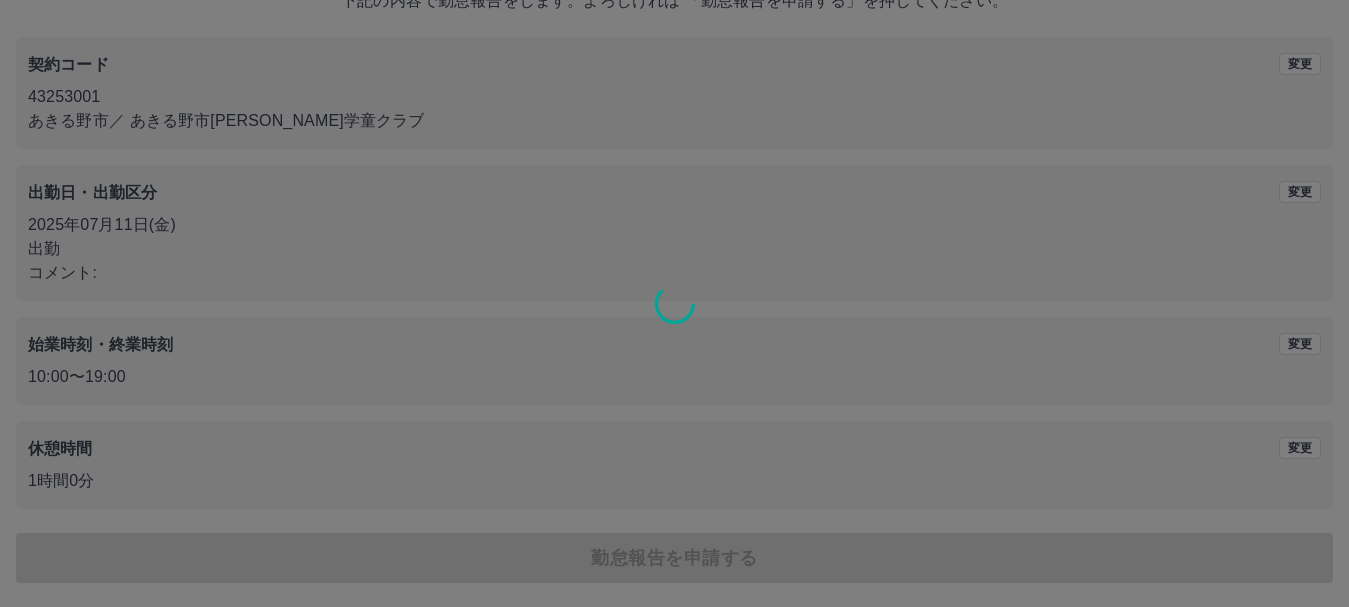 scroll, scrollTop: 0, scrollLeft: 0, axis: both 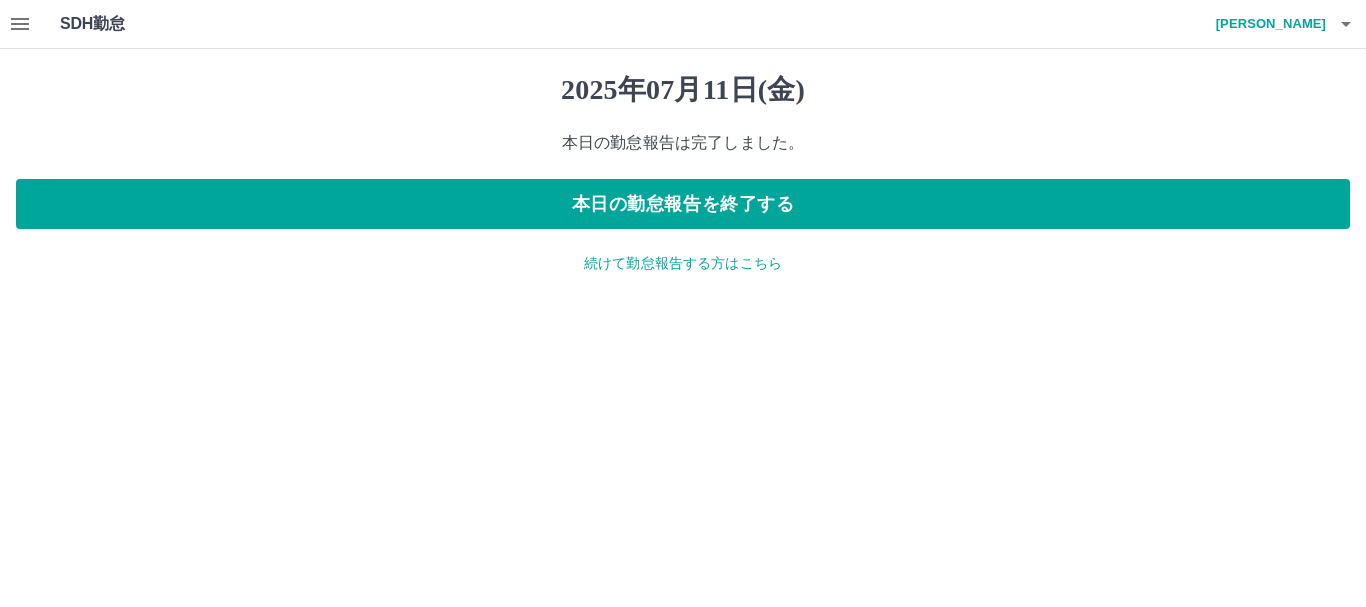 click on "続けて勤怠報告する方はこちら" at bounding box center (683, 263) 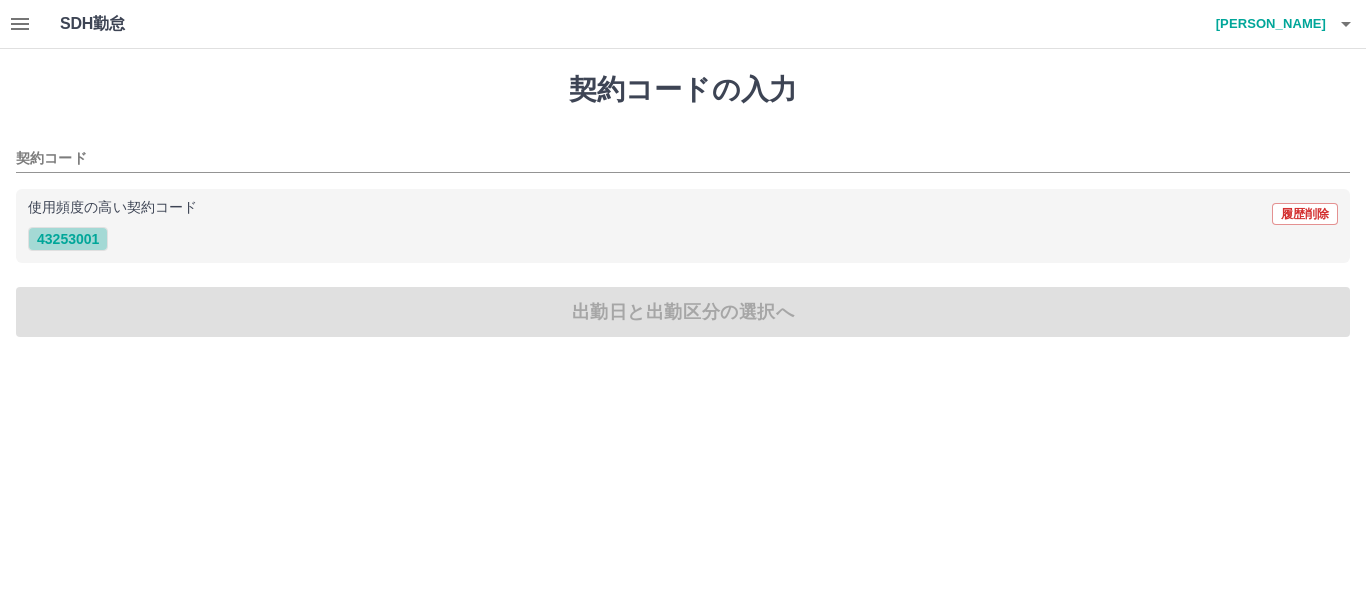 click on "43253001" at bounding box center [68, 239] 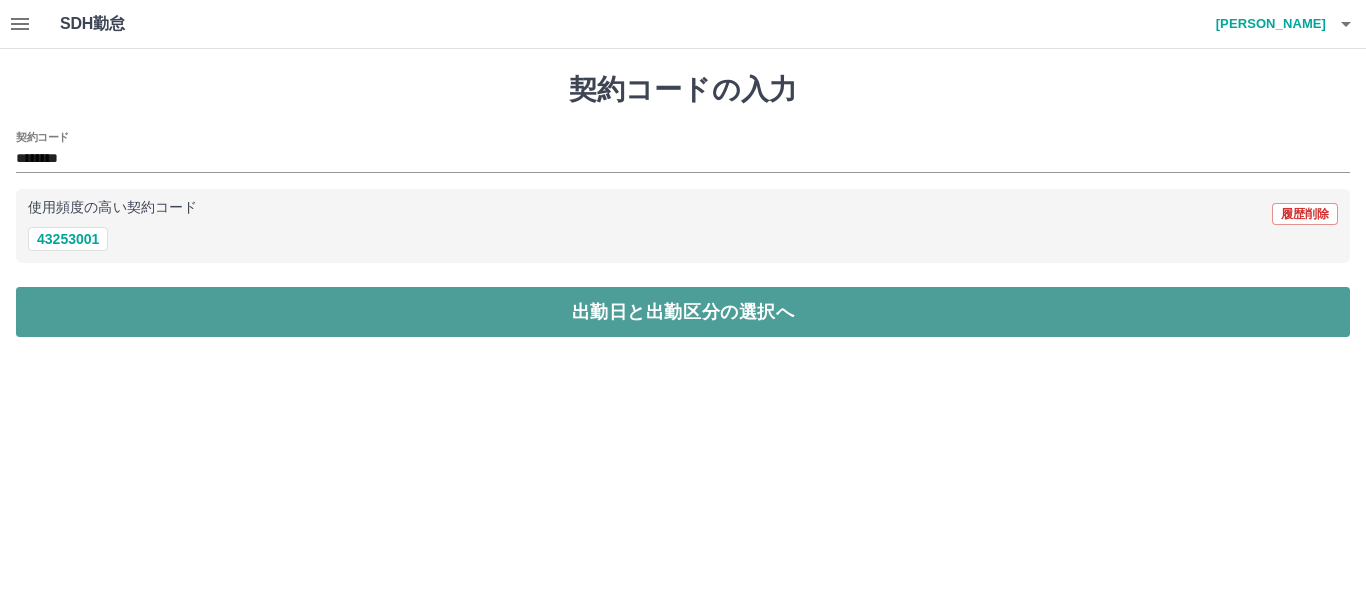click on "出勤日と出勤区分の選択へ" at bounding box center [683, 312] 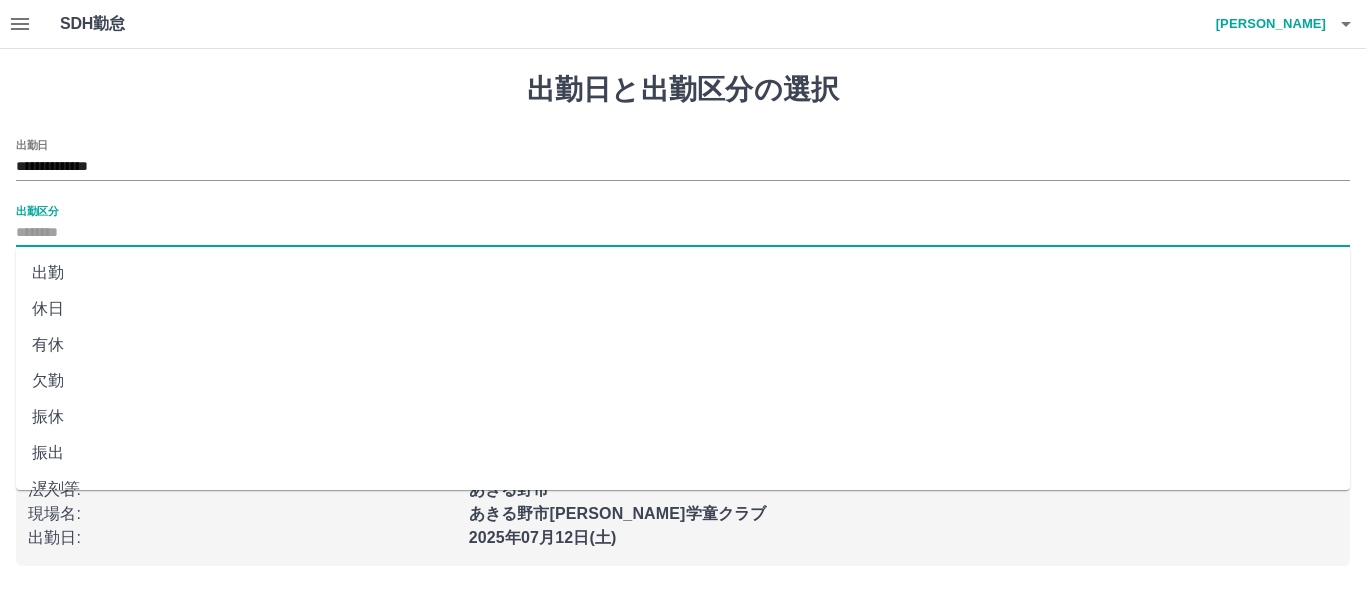 click on "出勤区分" at bounding box center (683, 233) 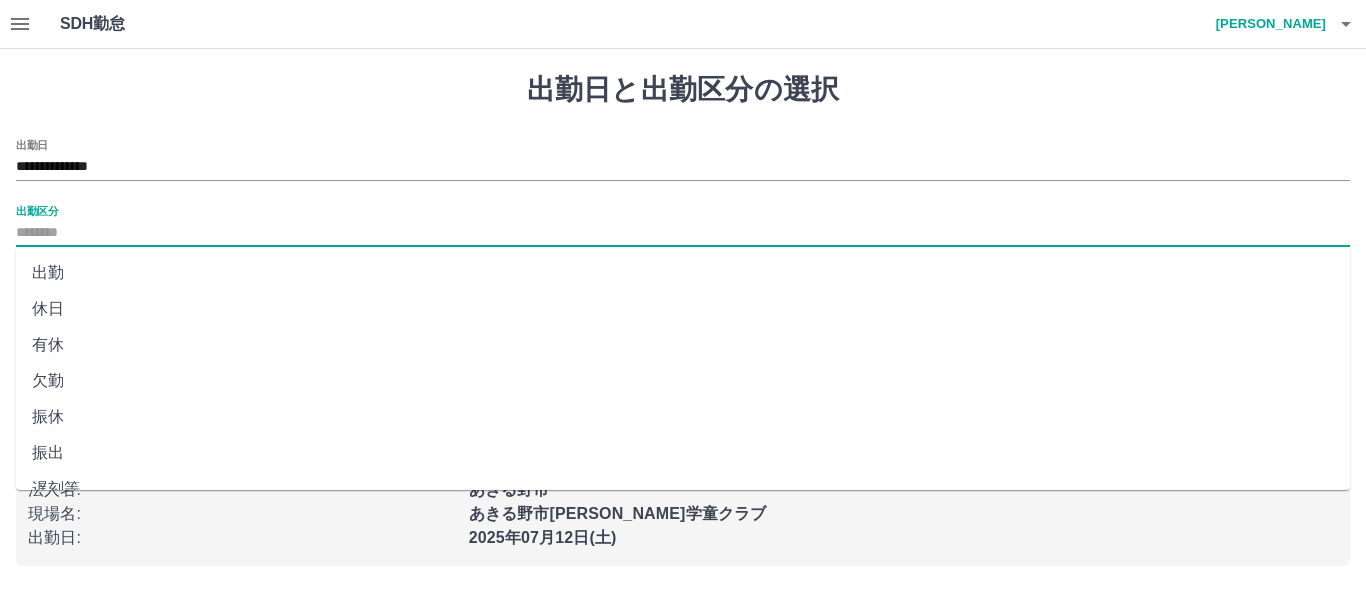 click on "振出" at bounding box center (683, 453) 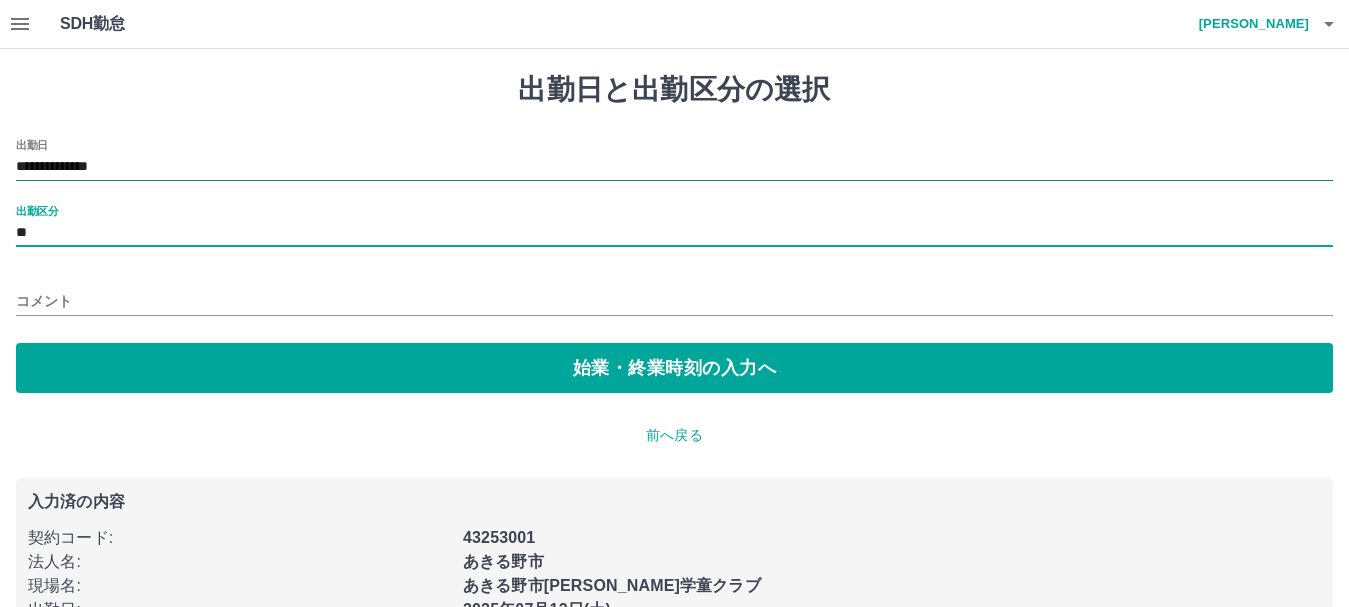 click on "**********" at bounding box center (674, 167) 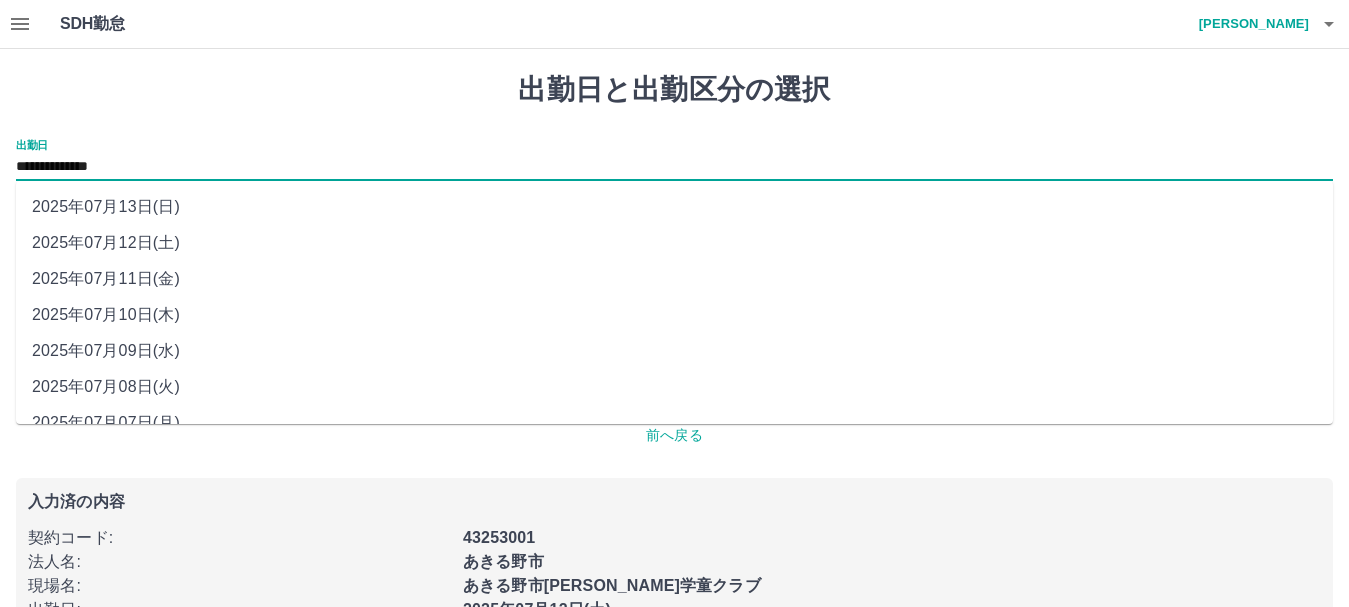 click on "2025年07月10日(木)" at bounding box center (674, 315) 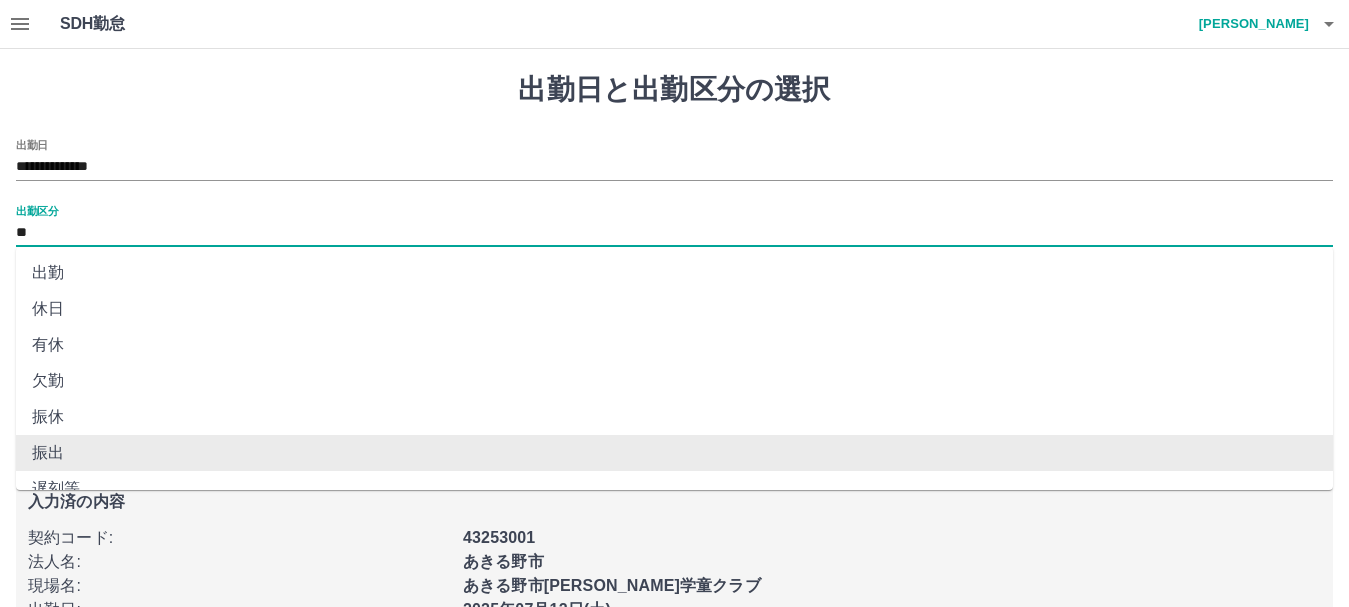 click on "**" at bounding box center (674, 233) 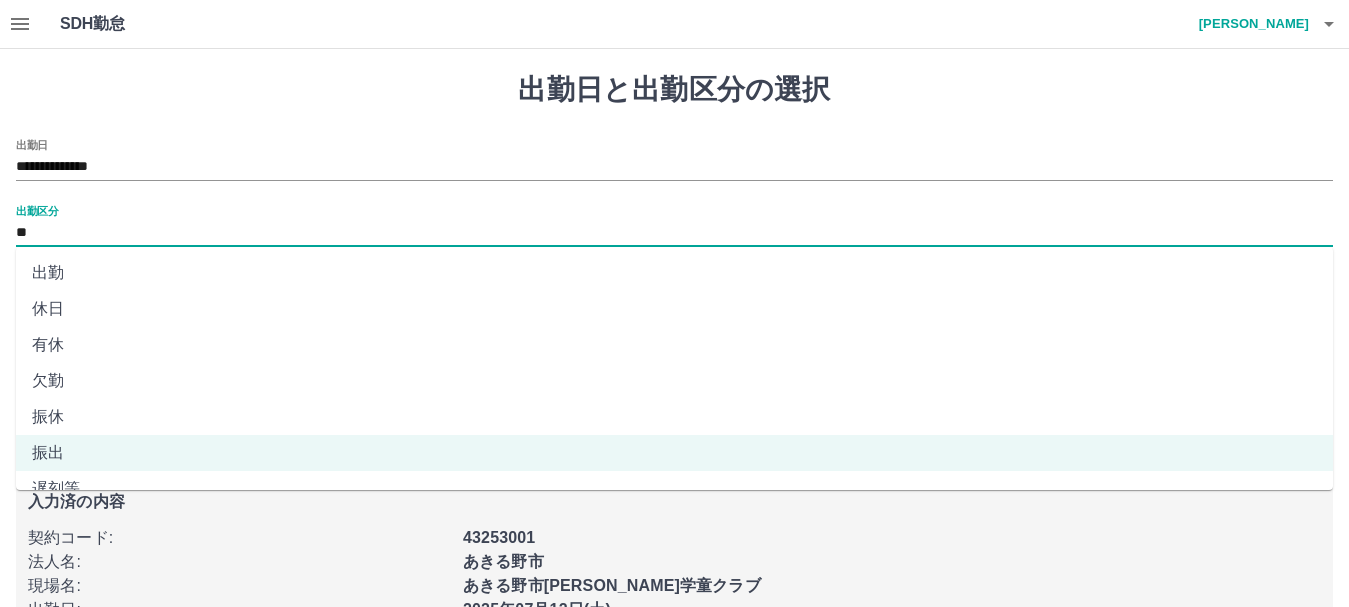 click on "振休" at bounding box center (674, 417) 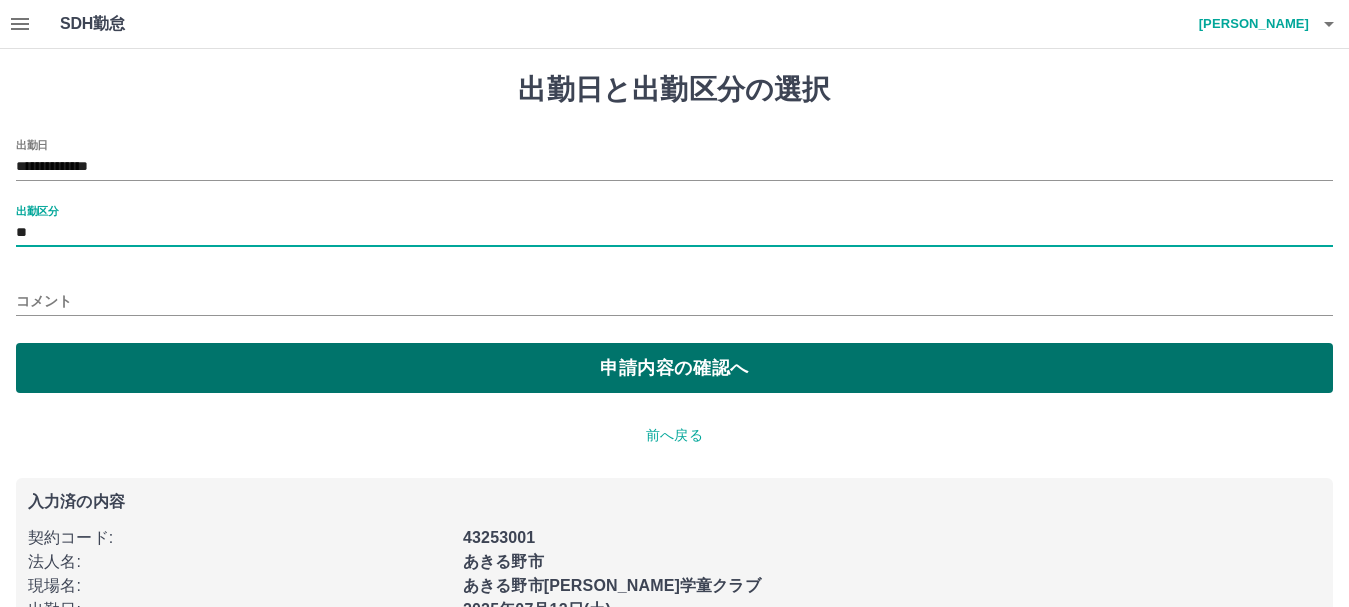 click on "申請内容の確認へ" at bounding box center (674, 368) 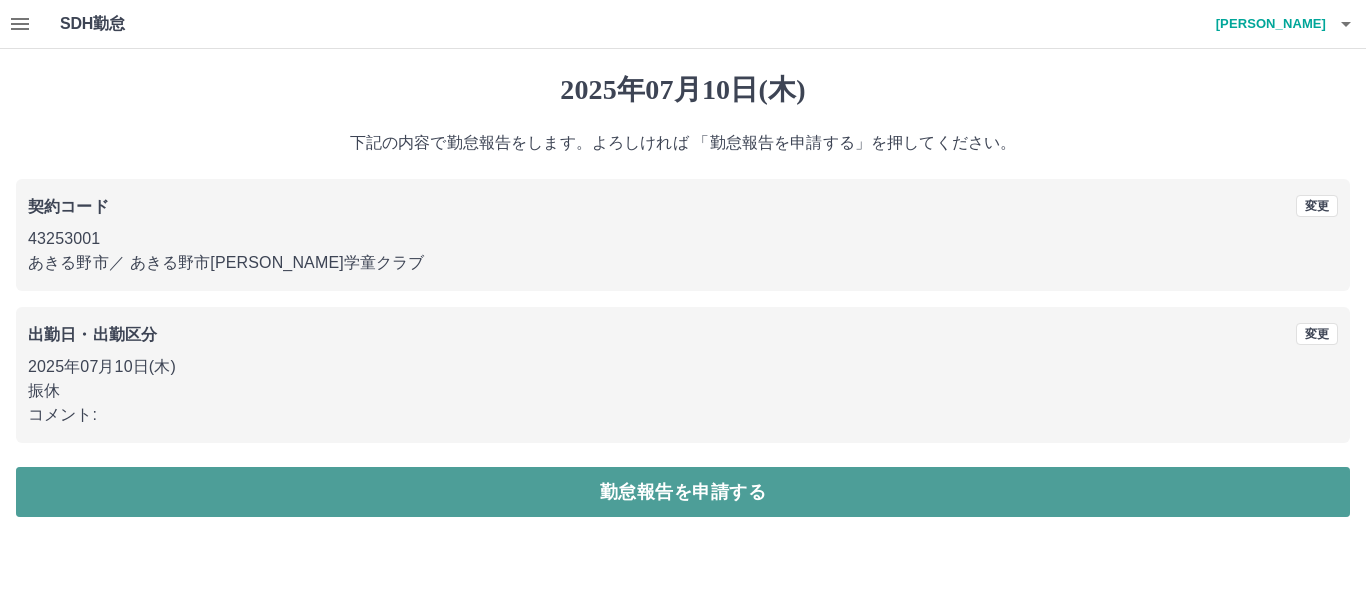 click on "勤怠報告を申請する" at bounding box center [683, 492] 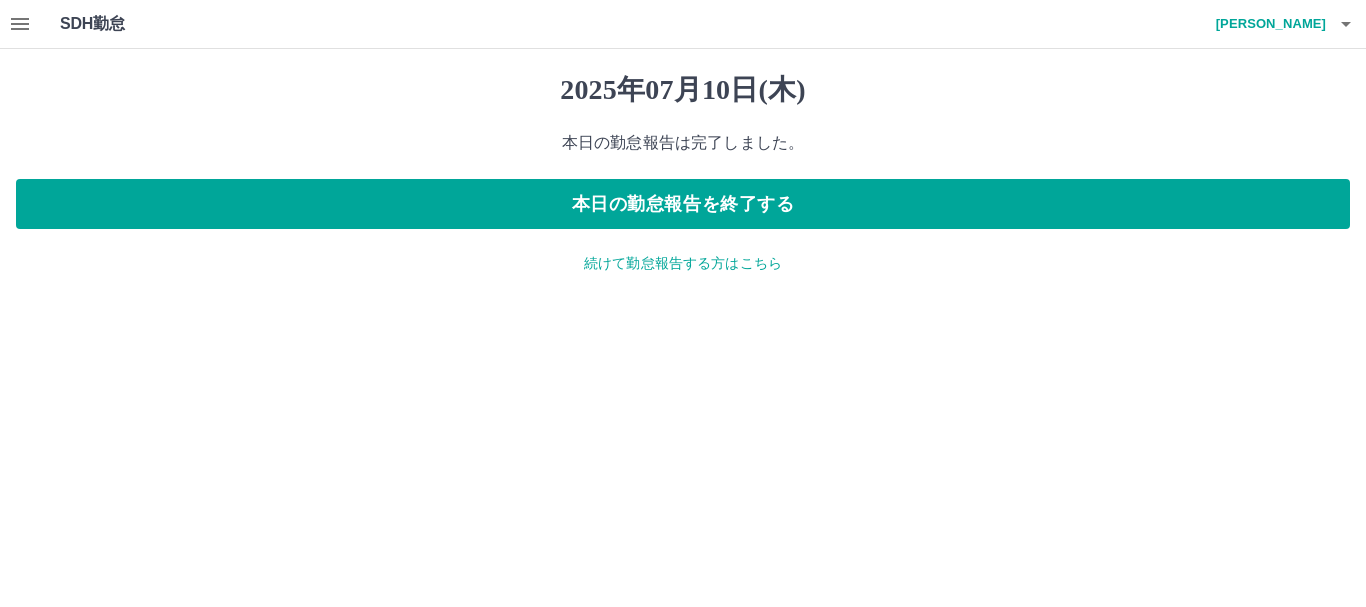 click on "続けて勤怠報告する方はこちら" at bounding box center (683, 263) 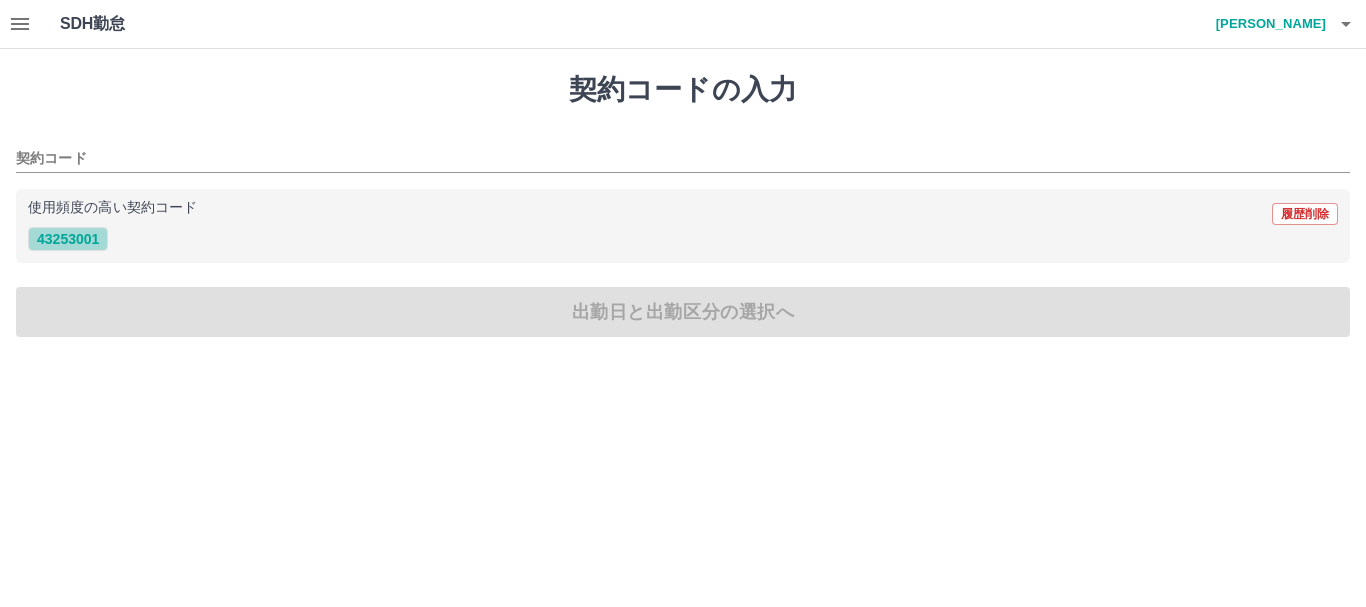 click on "43253001" at bounding box center [68, 239] 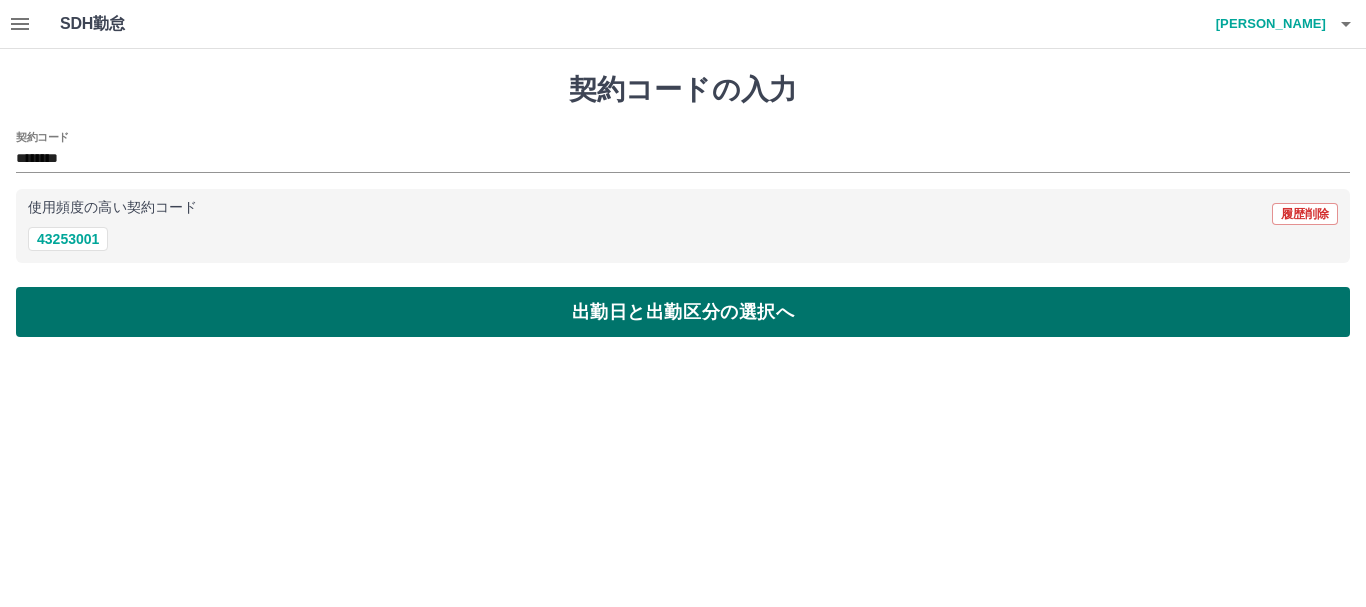 click on "出勤日と出勤区分の選択へ" at bounding box center (683, 312) 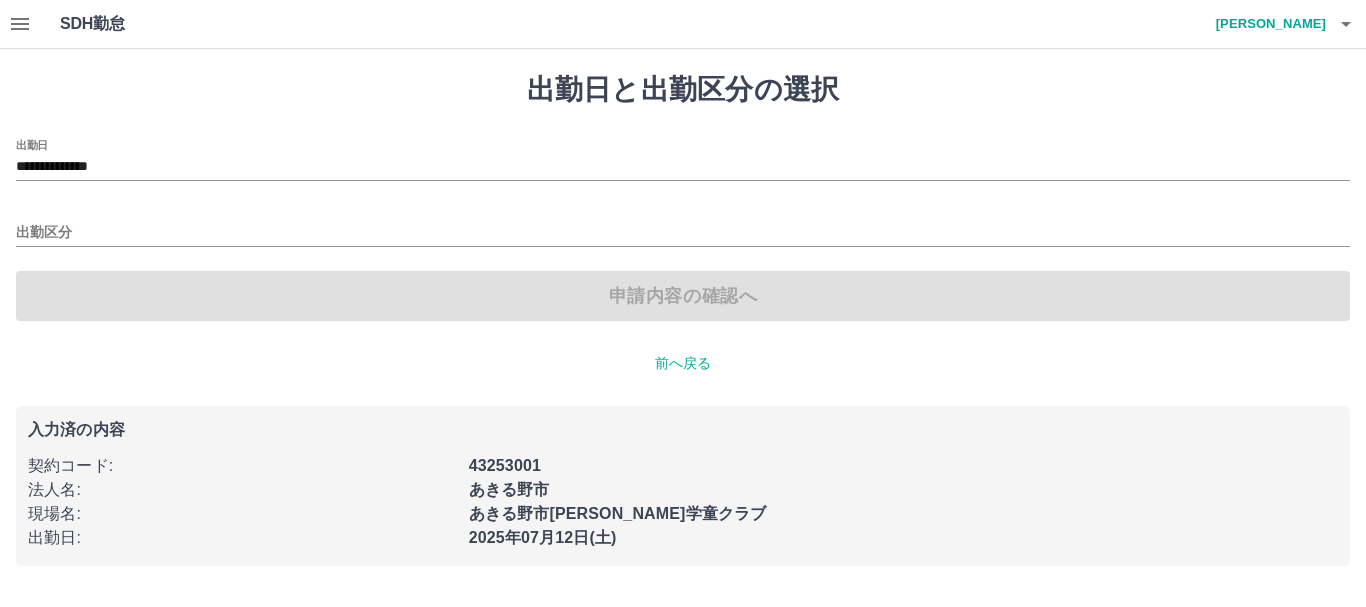 click on "出勤区分" at bounding box center [683, 226] 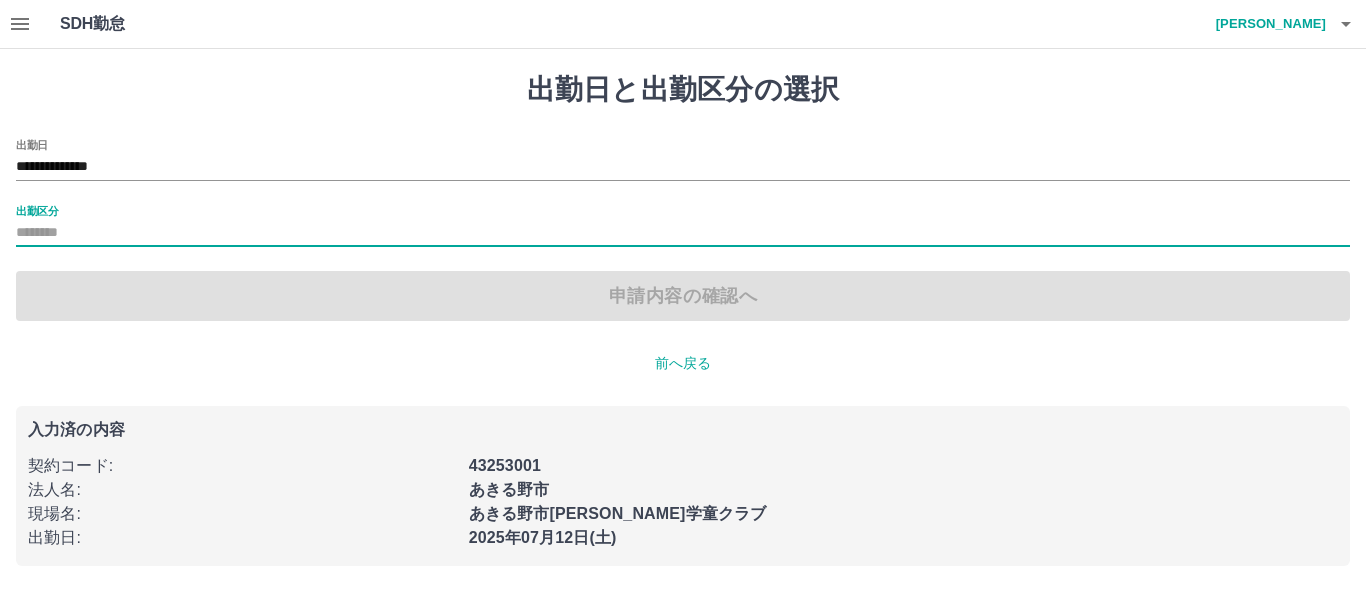 click on "出勤区分" at bounding box center (683, 233) 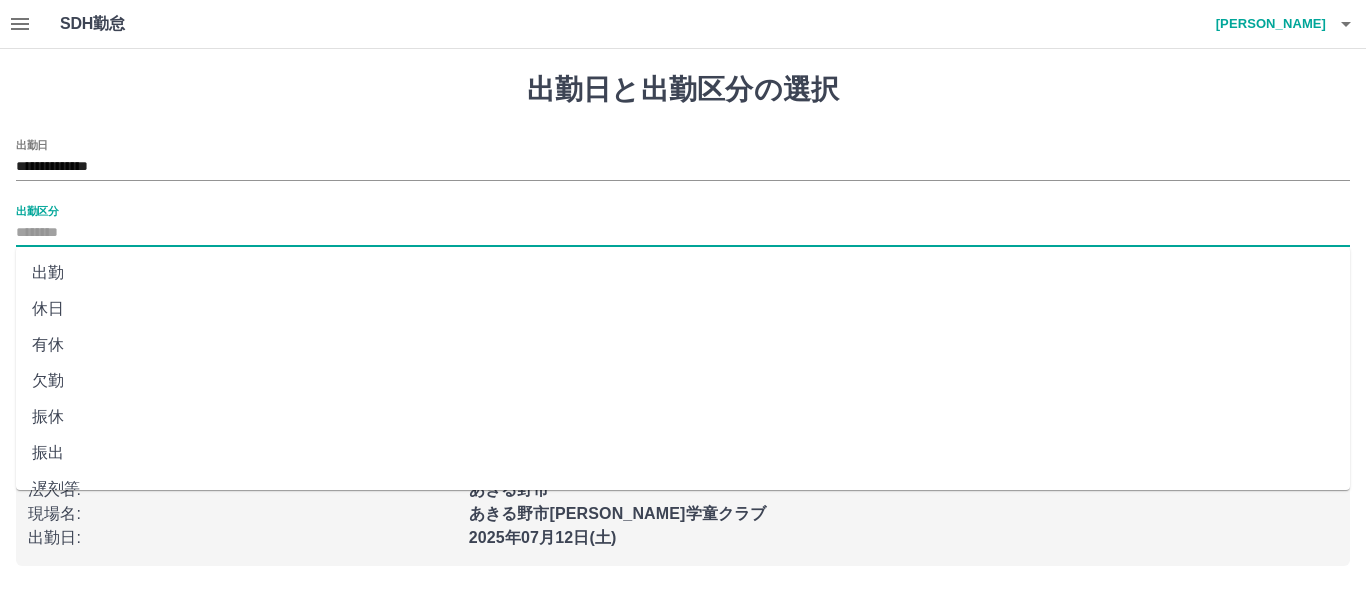 click on "振出" at bounding box center (683, 453) 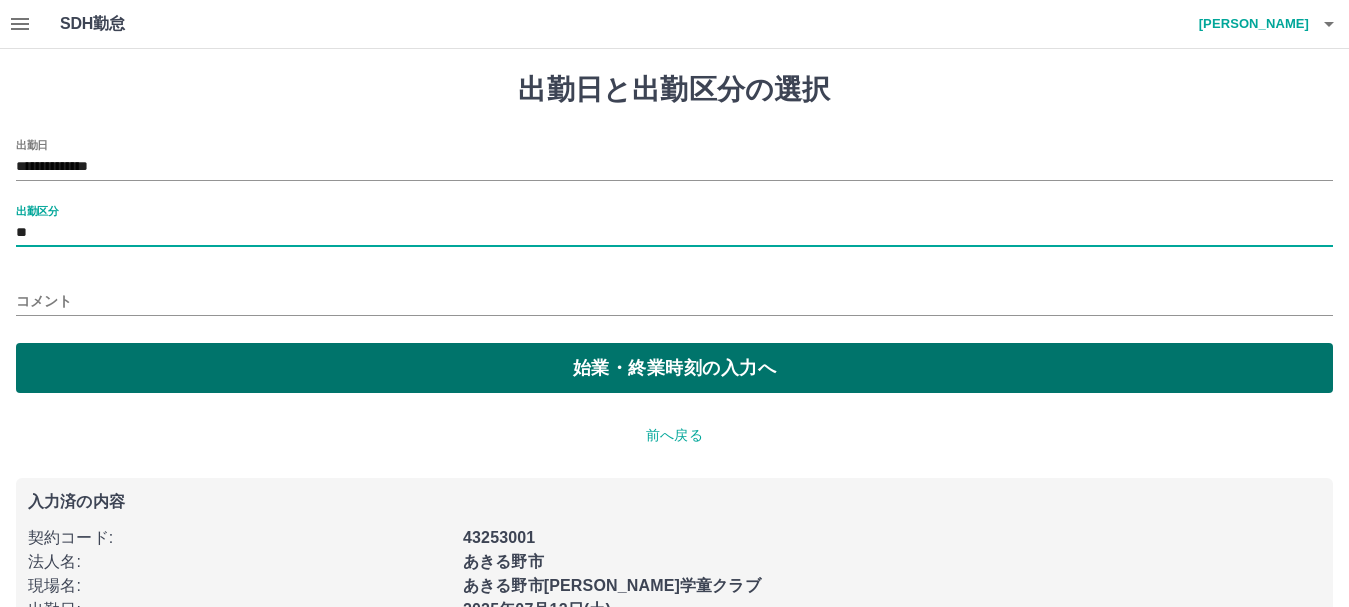 click on "始業・終業時刻の入力へ" at bounding box center [674, 368] 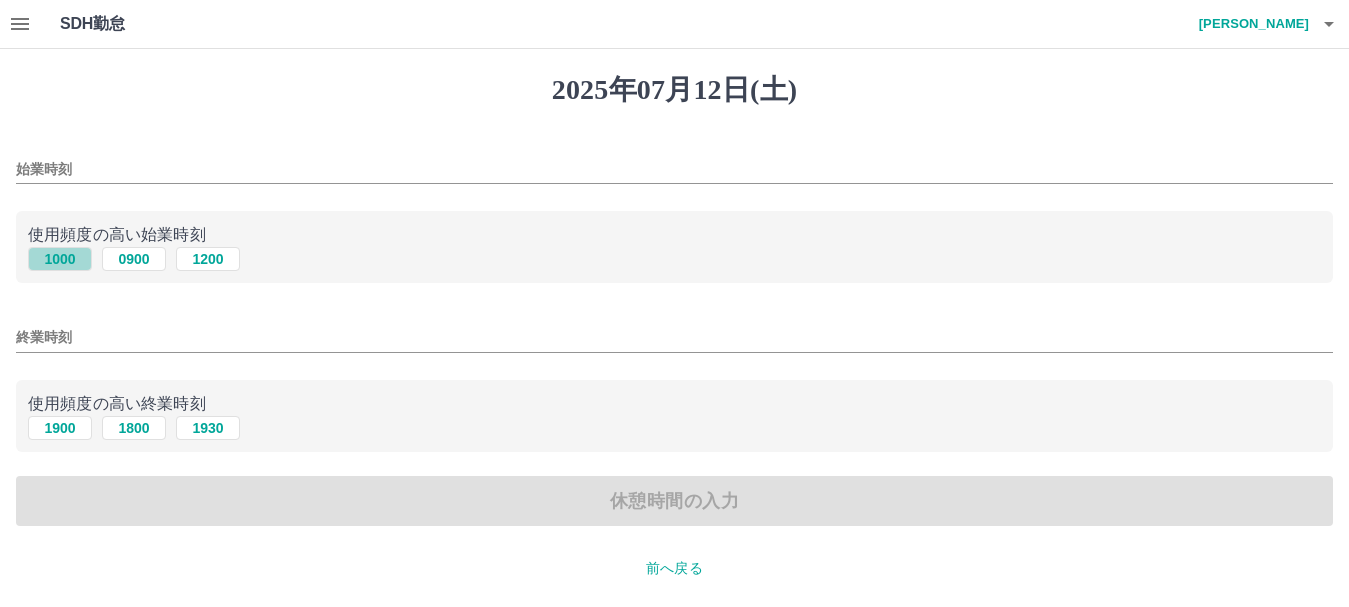 click on "1000" at bounding box center [60, 259] 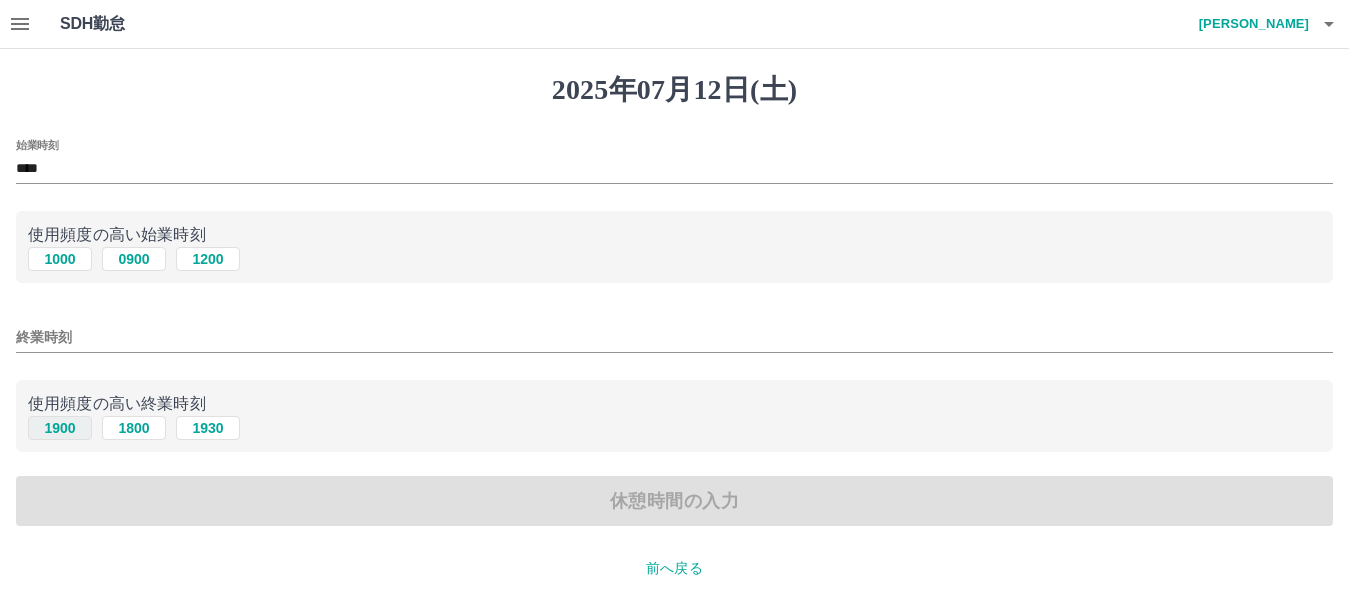 click on "1900" at bounding box center (60, 428) 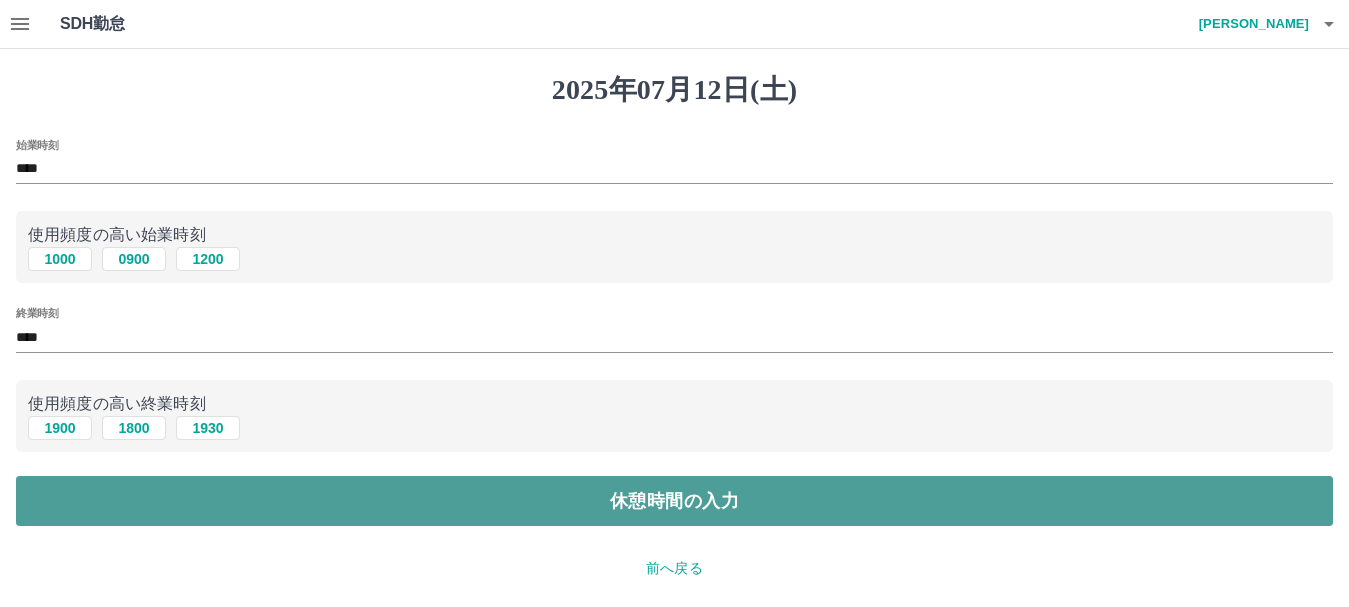 click on "休憩時間の入力" at bounding box center (674, 501) 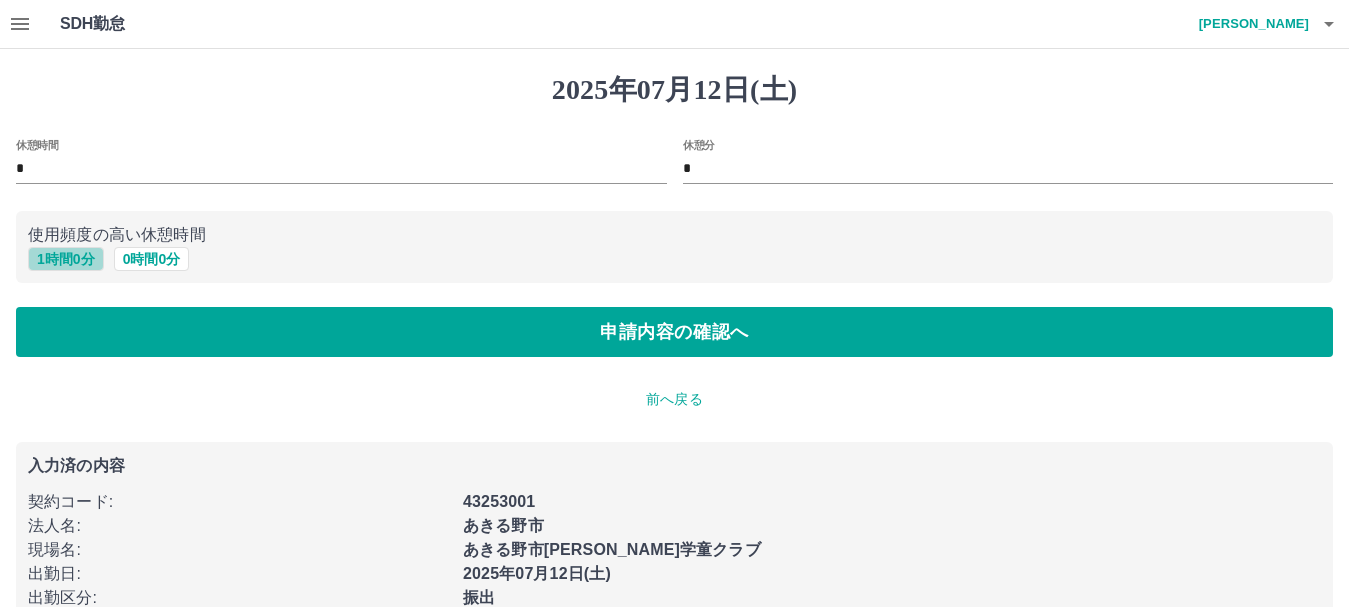 click on "1 時間 0 分" at bounding box center [66, 259] 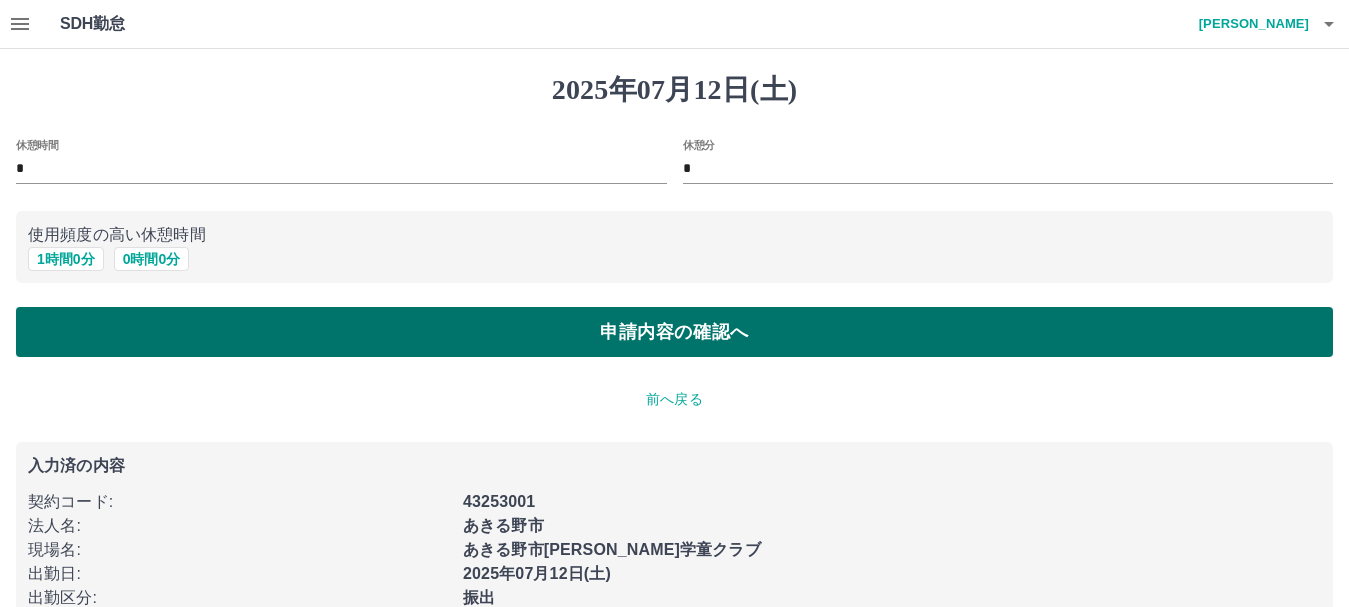 click on "申請内容の確認へ" at bounding box center [674, 332] 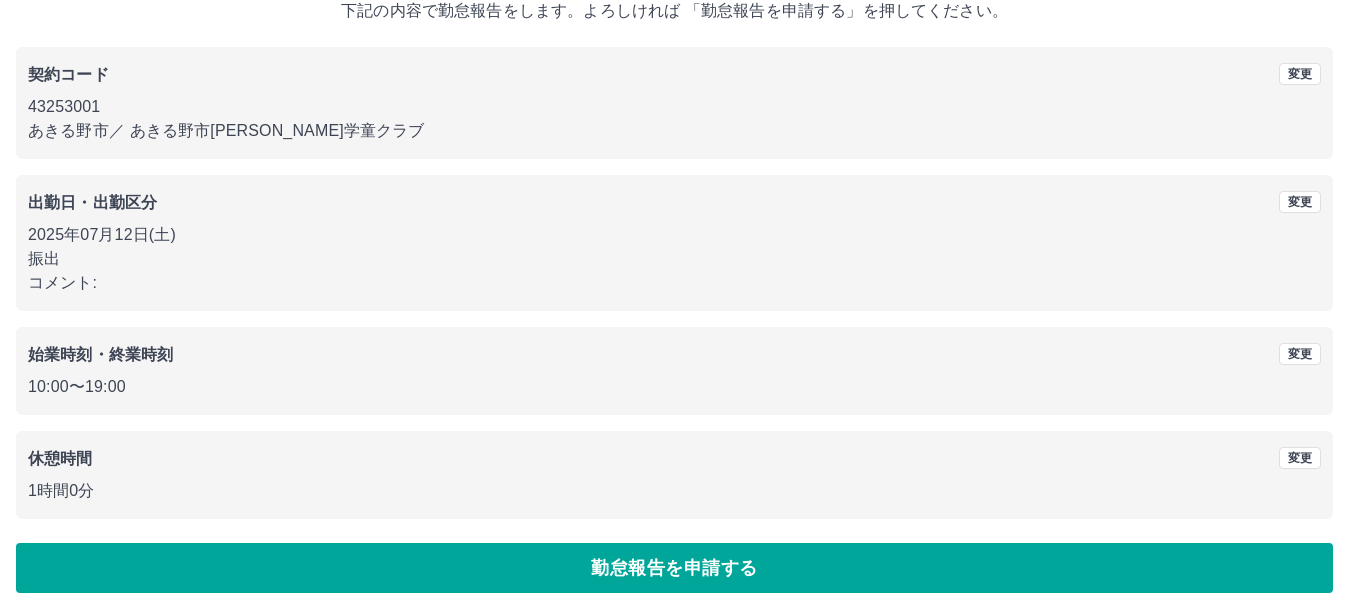 scroll, scrollTop: 142, scrollLeft: 0, axis: vertical 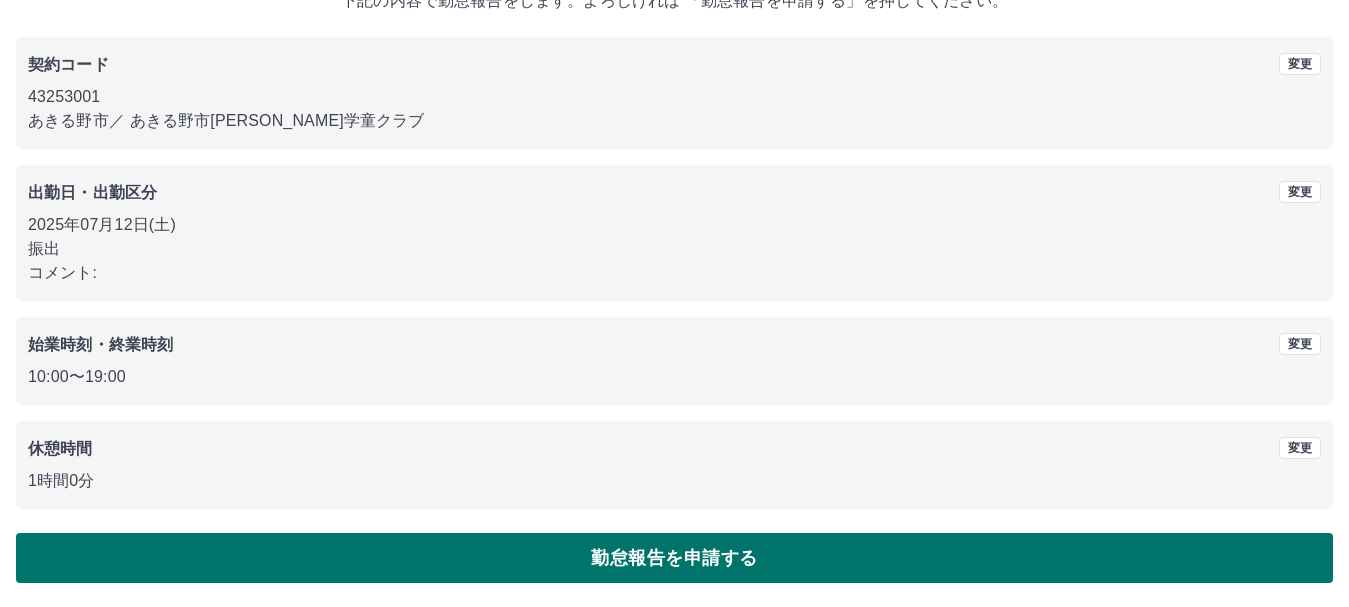 click on "勤怠報告を申請する" at bounding box center [674, 558] 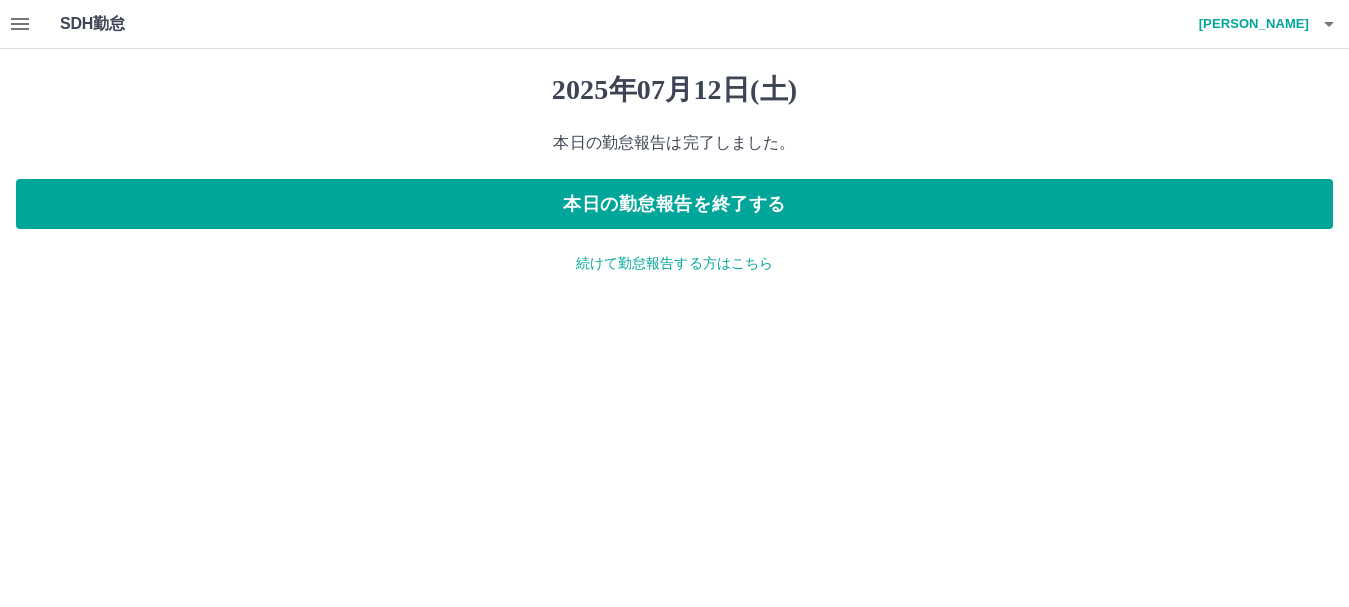 scroll, scrollTop: 0, scrollLeft: 0, axis: both 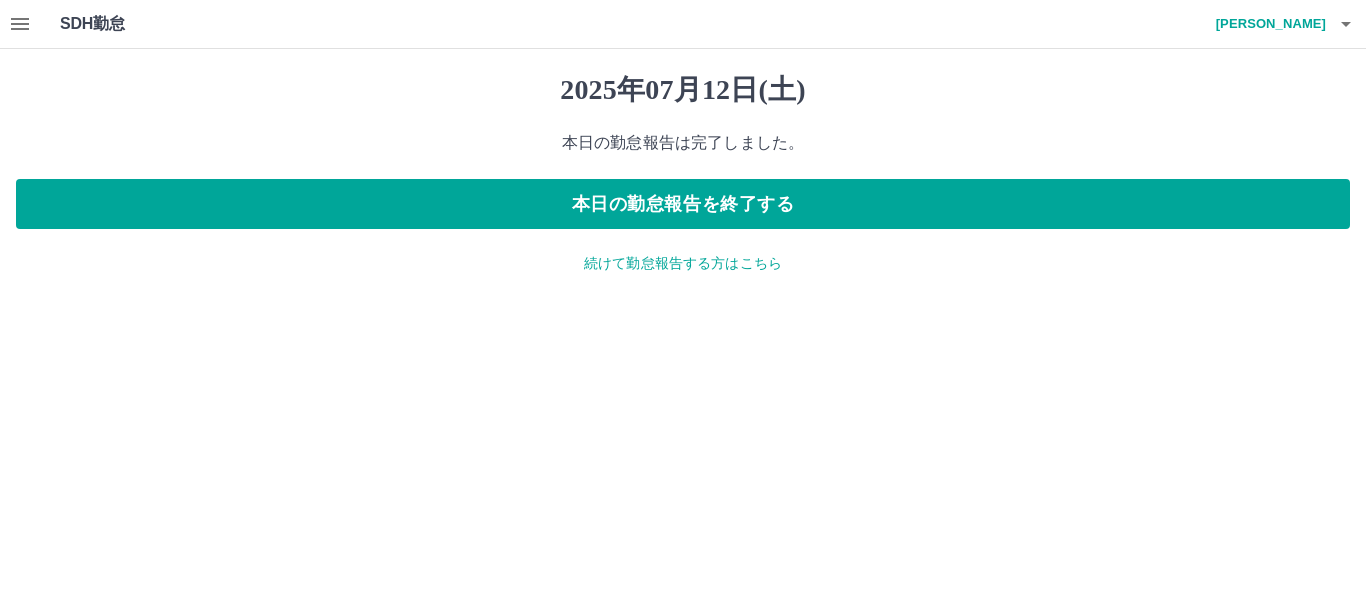 click 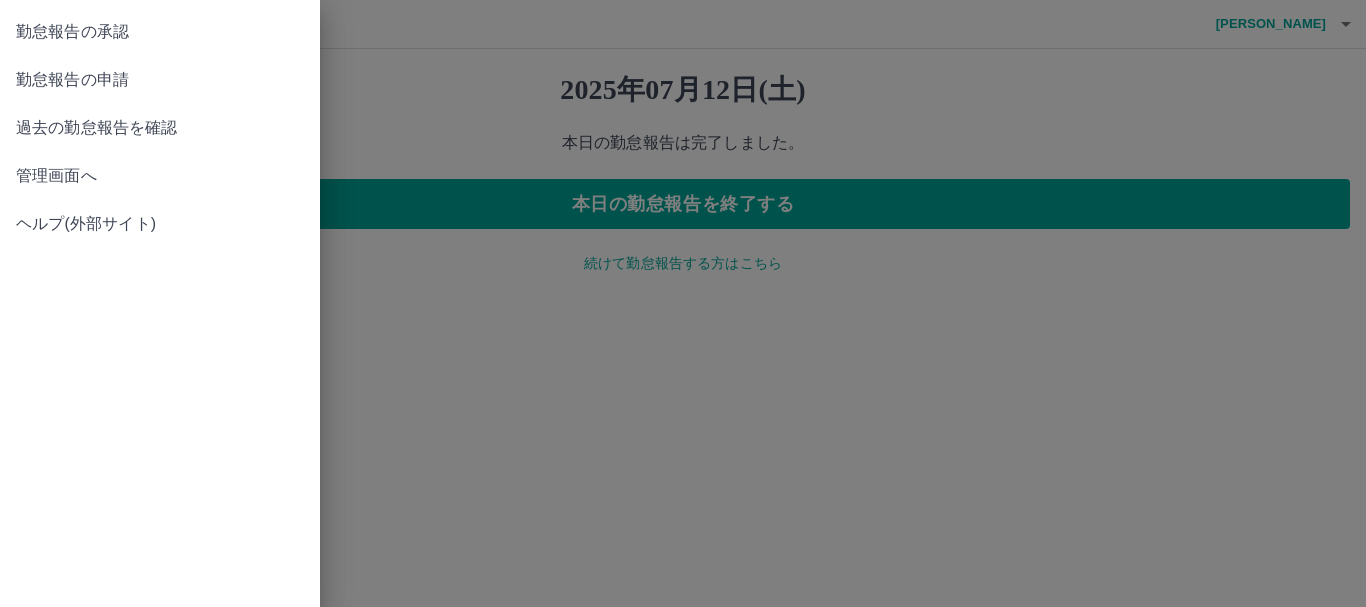 click on "勤怠報告の承認" at bounding box center (160, 32) 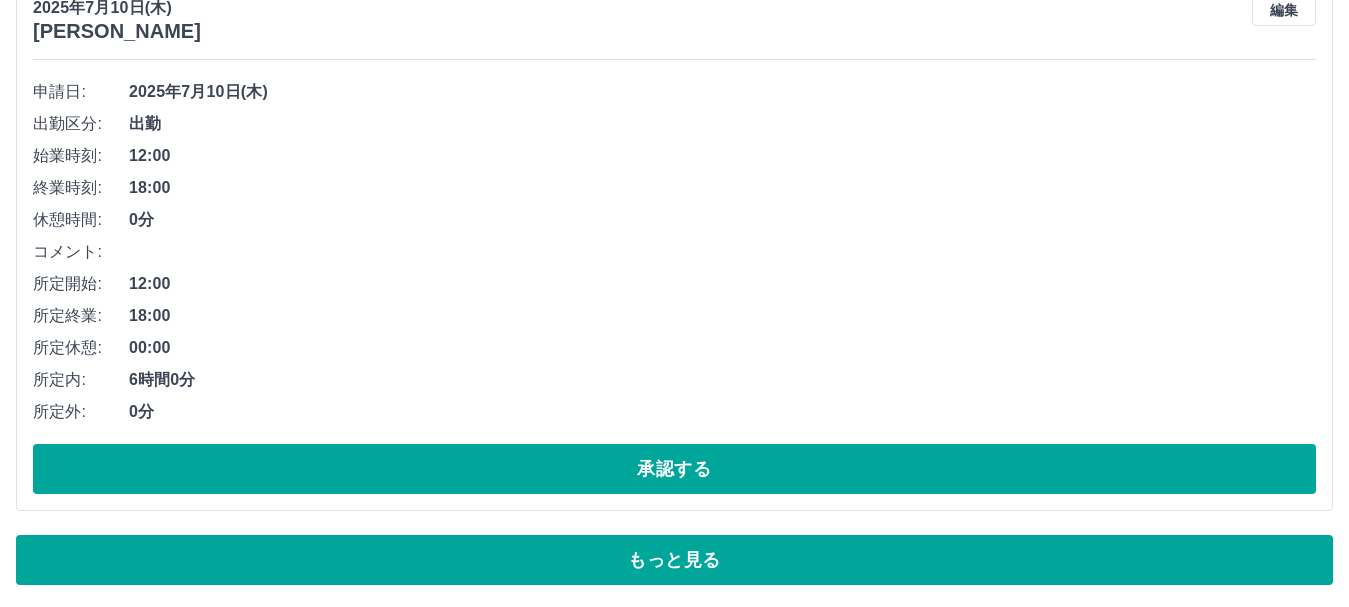 scroll, scrollTop: 13613, scrollLeft: 0, axis: vertical 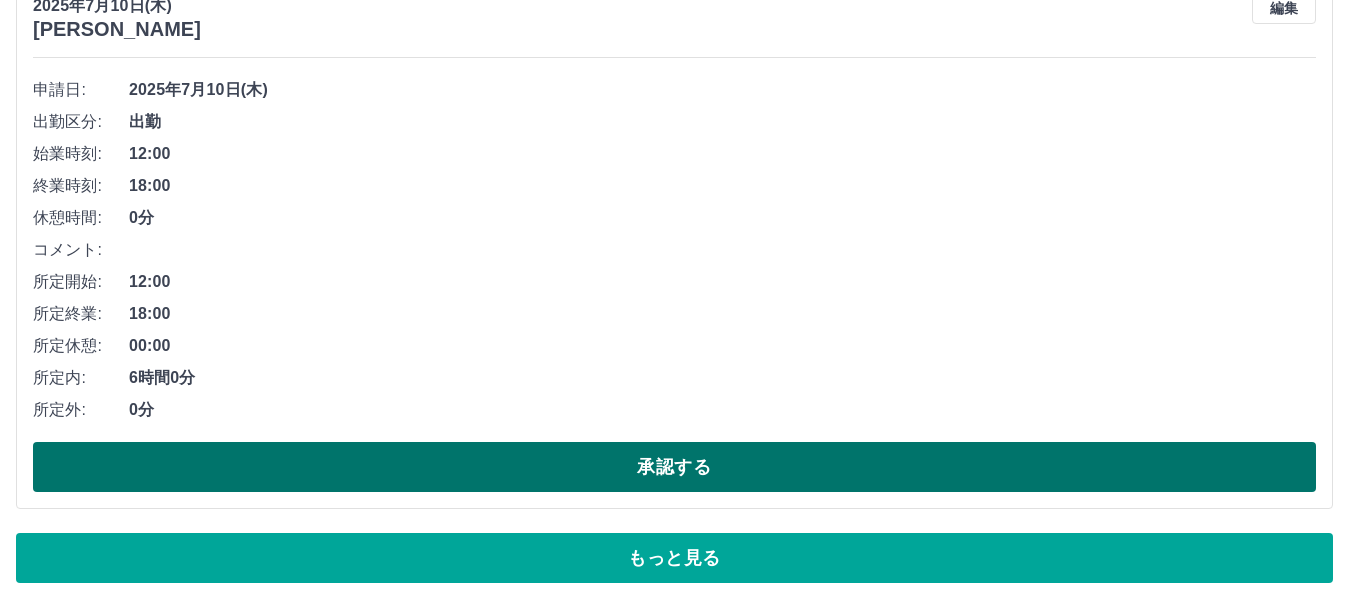 click on "承認する" at bounding box center (674, 467) 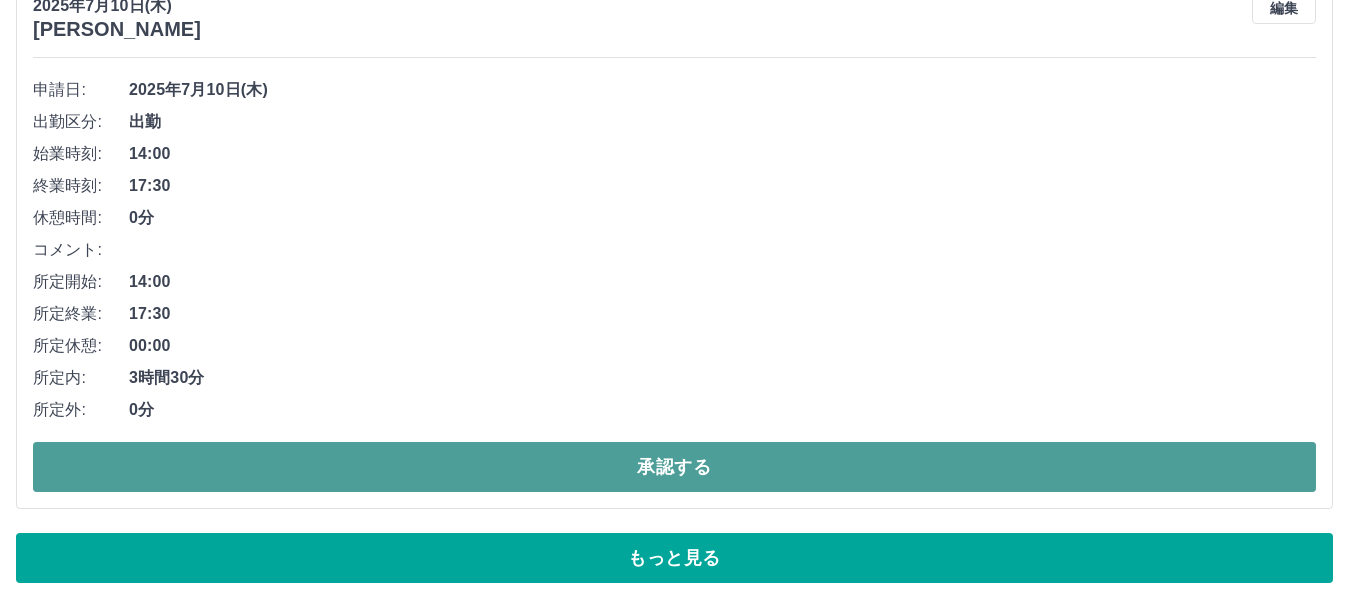 click on "承認する" at bounding box center [674, 467] 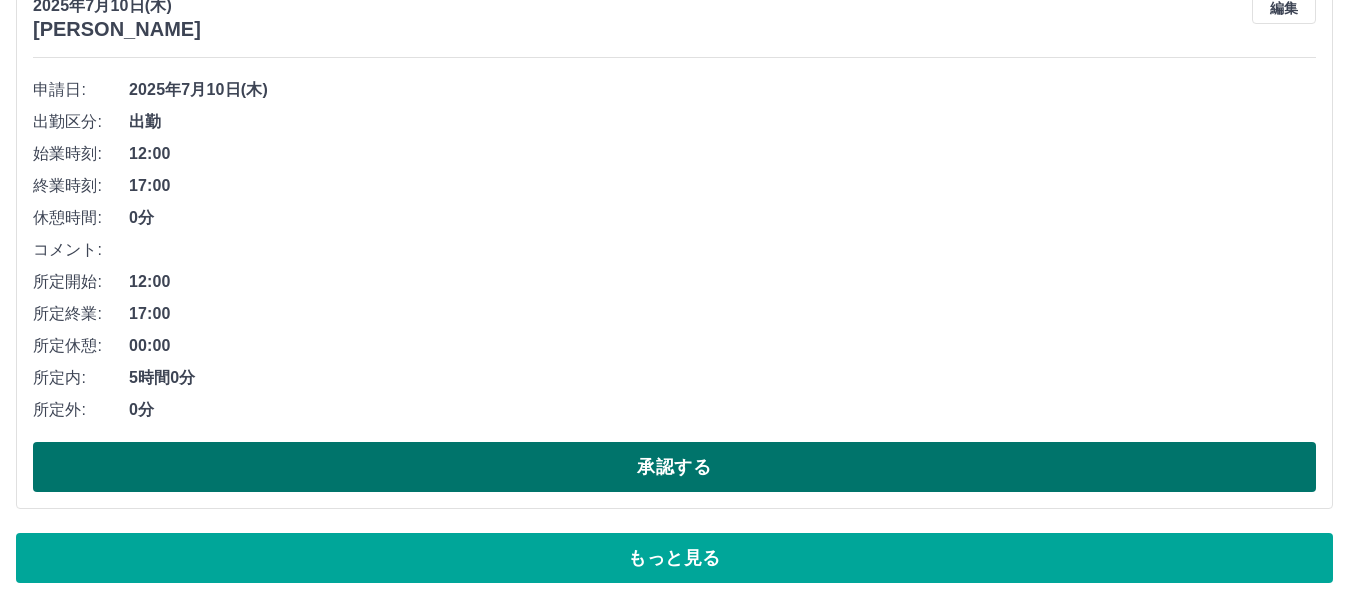 click on "承認する" at bounding box center [674, 467] 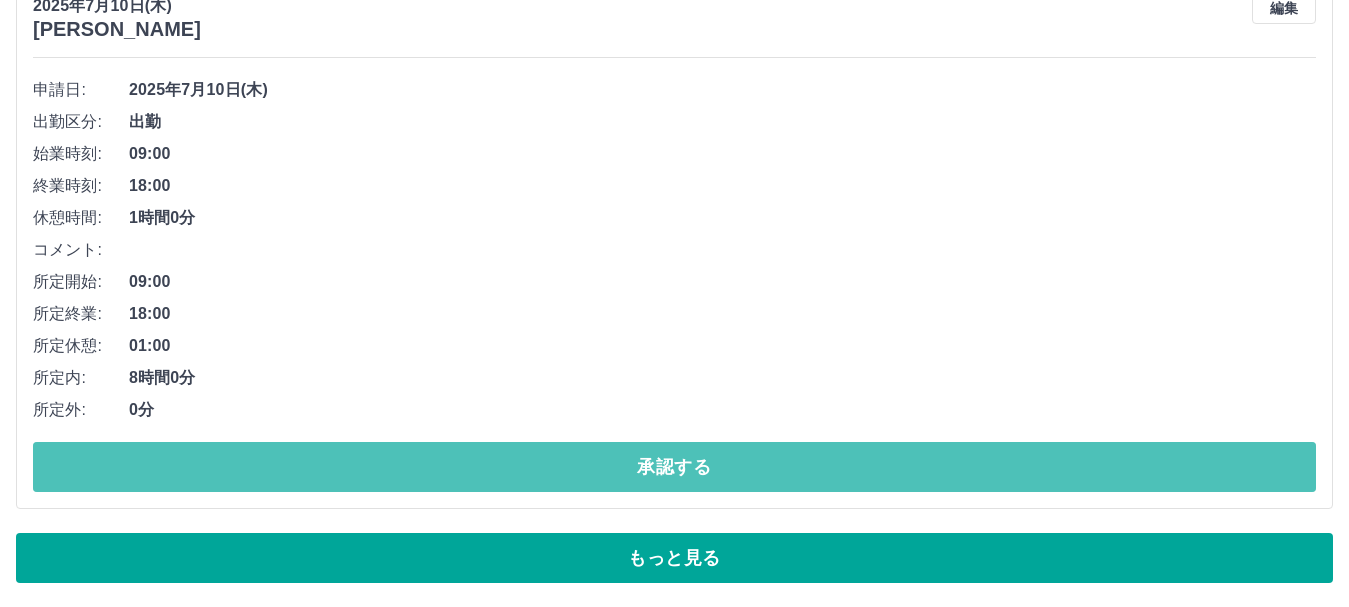 click on "承認する" at bounding box center [674, 467] 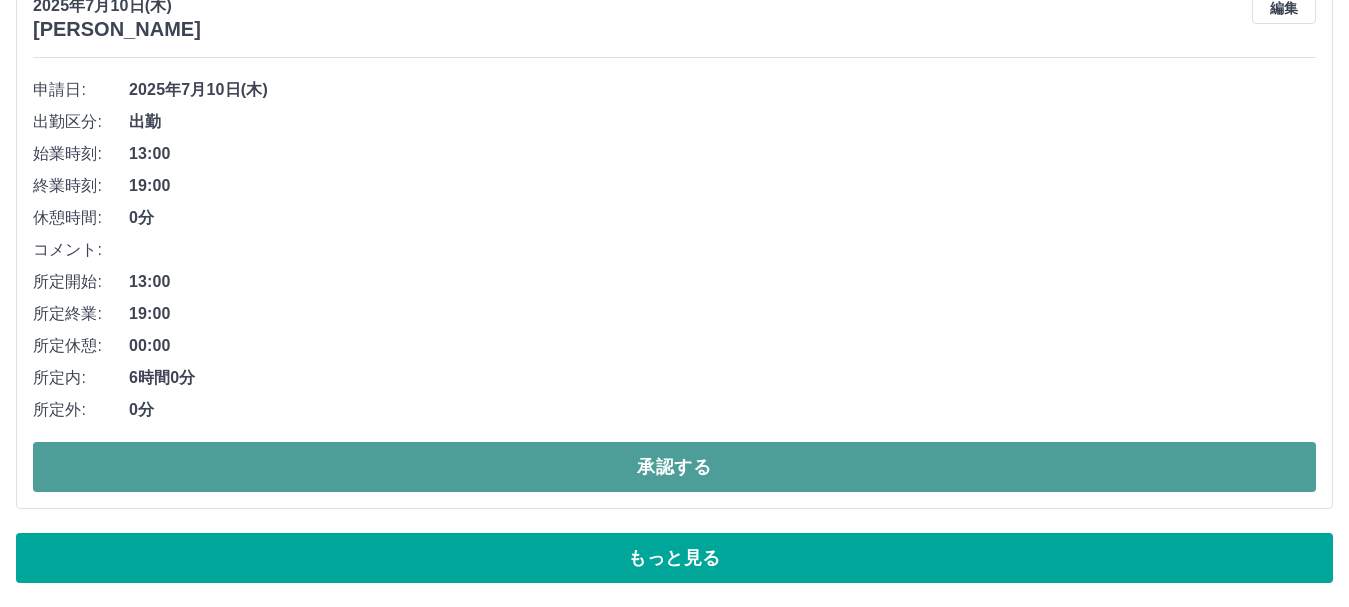 click on "承認する" at bounding box center [674, 467] 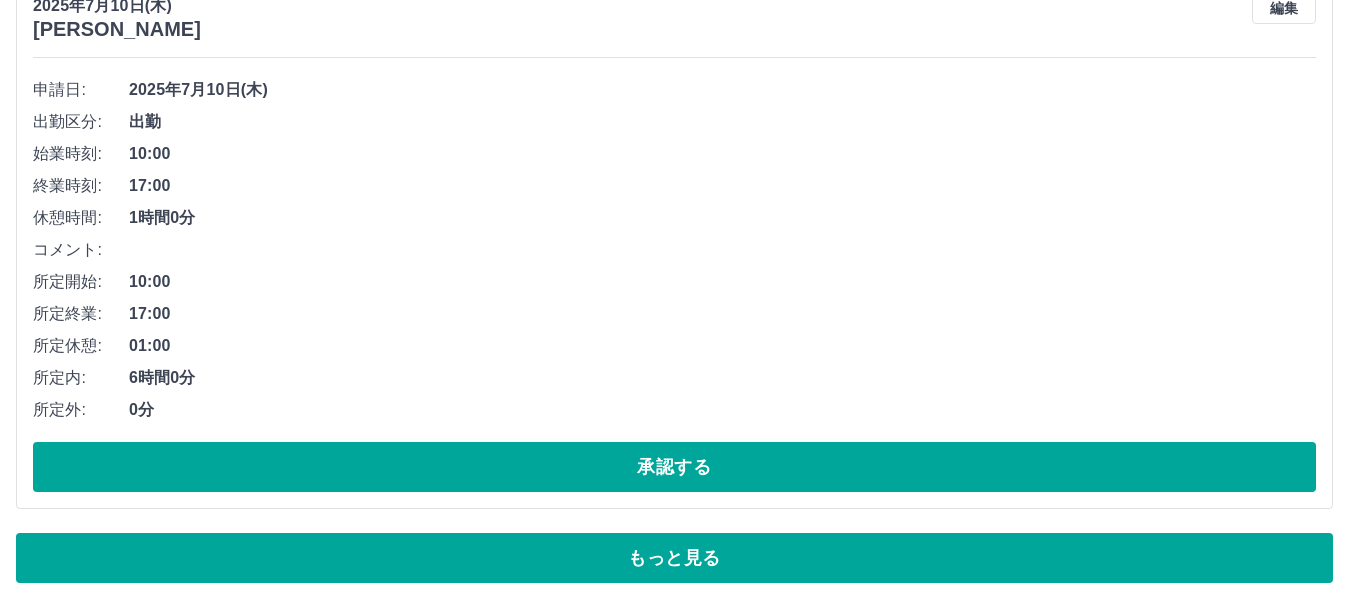 click on "承認する" at bounding box center (674, 467) 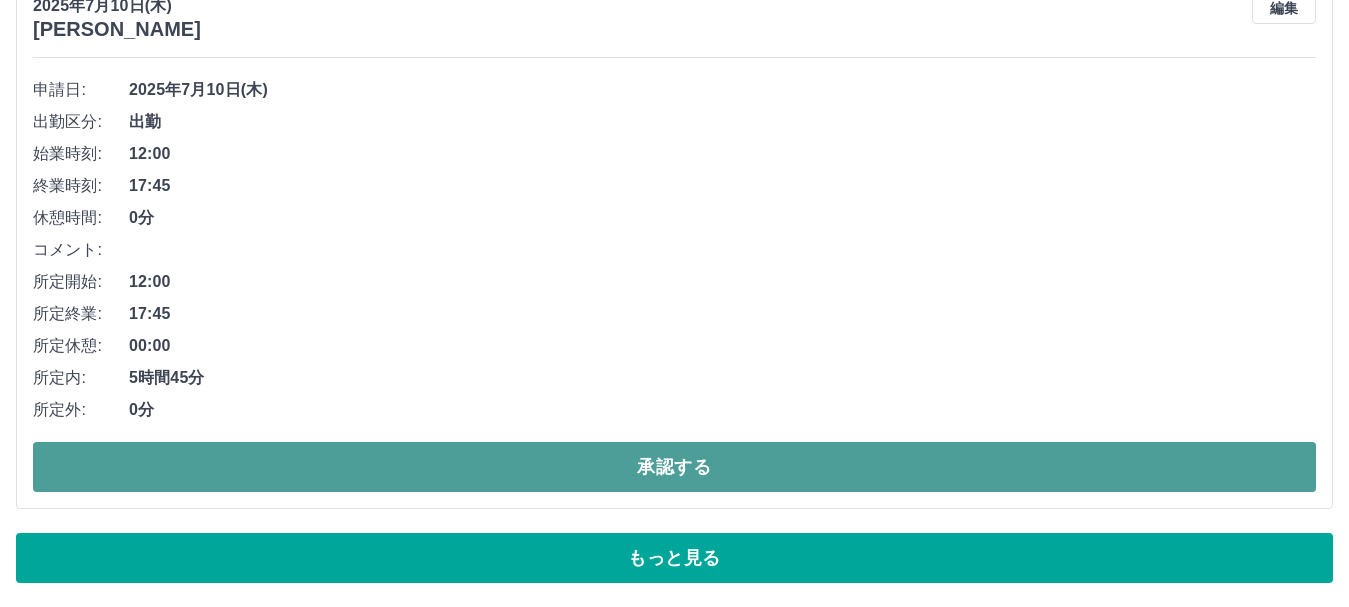 click on "承認する" at bounding box center (674, 467) 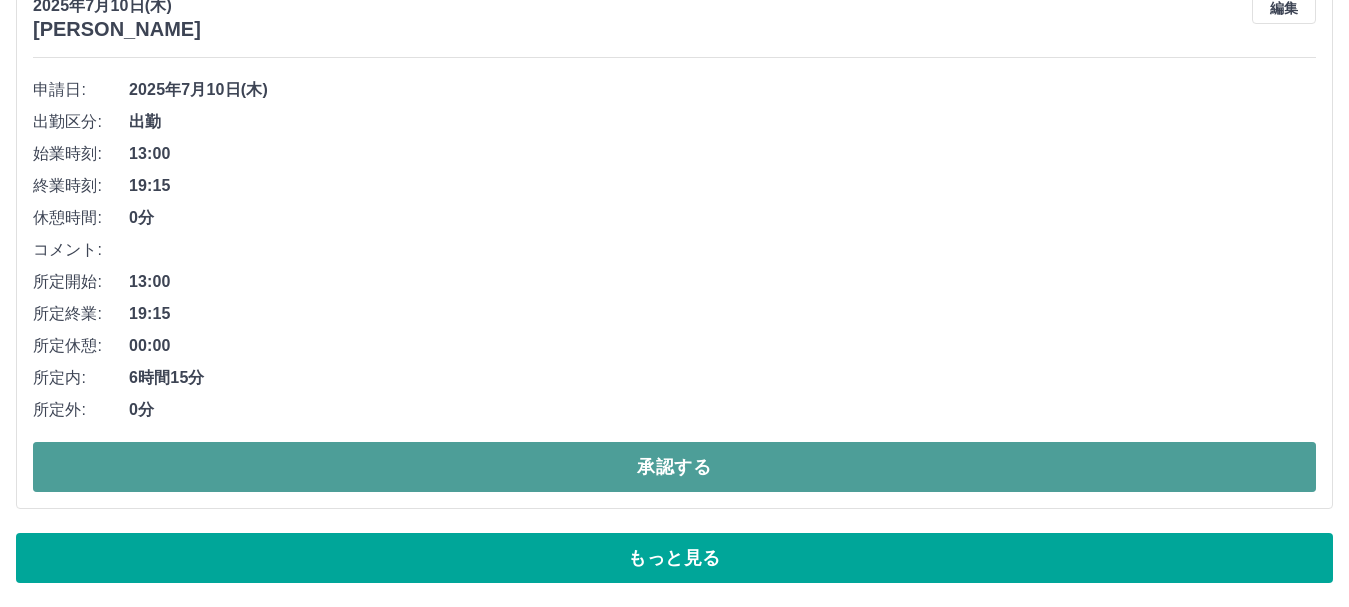 click on "承認する" at bounding box center [674, 467] 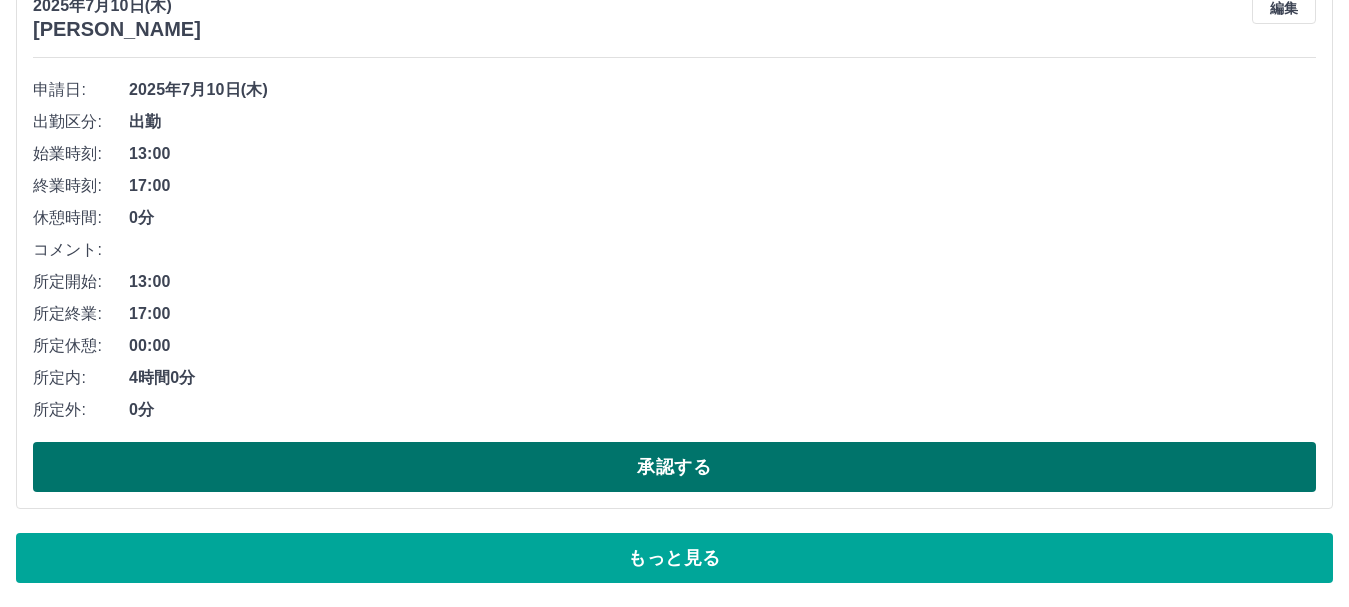 click on "承認する" at bounding box center (674, 467) 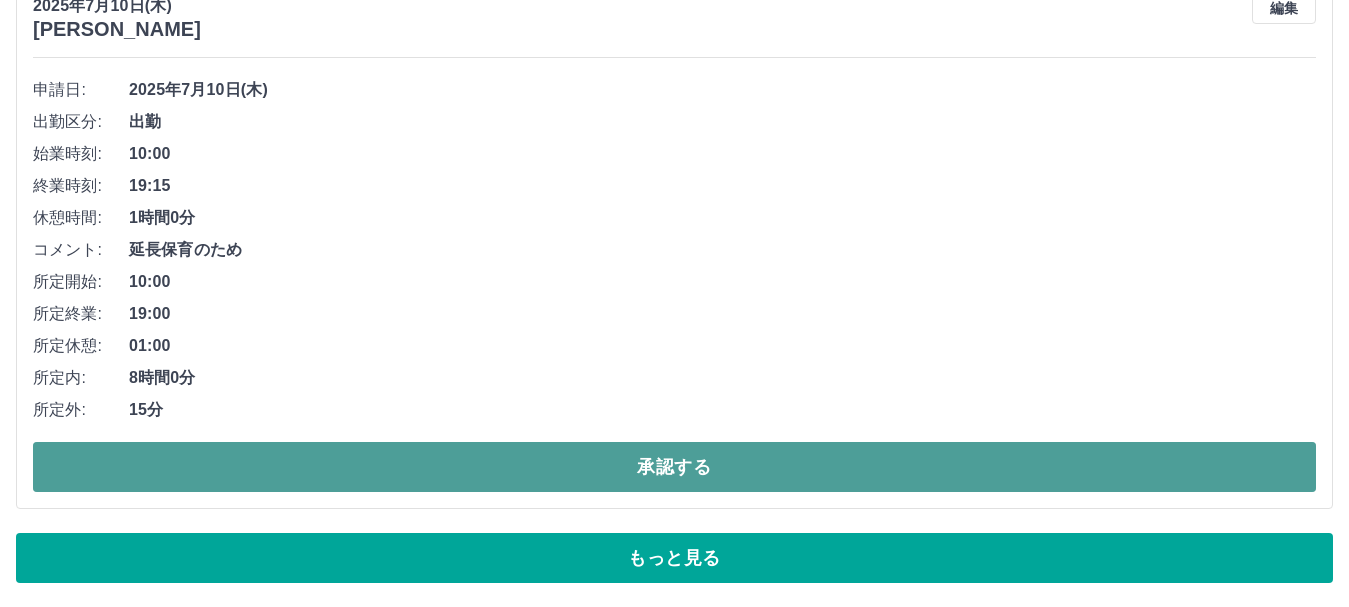 click on "承認する" at bounding box center (674, 467) 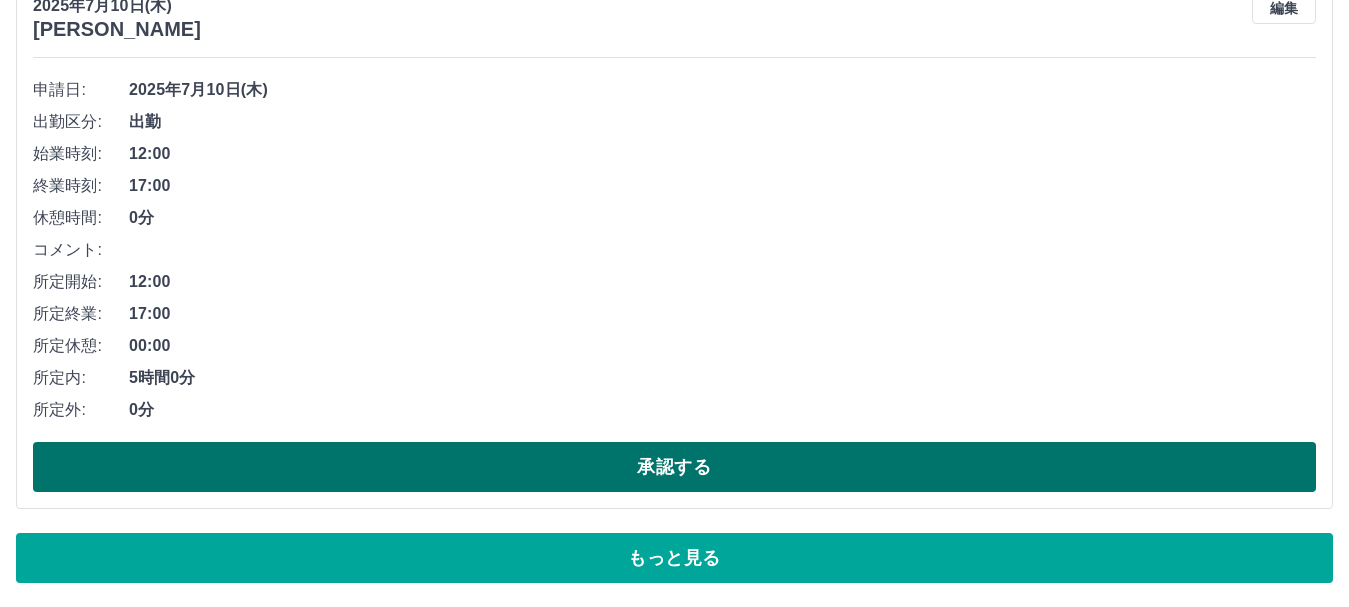 click on "承認する" at bounding box center (674, 467) 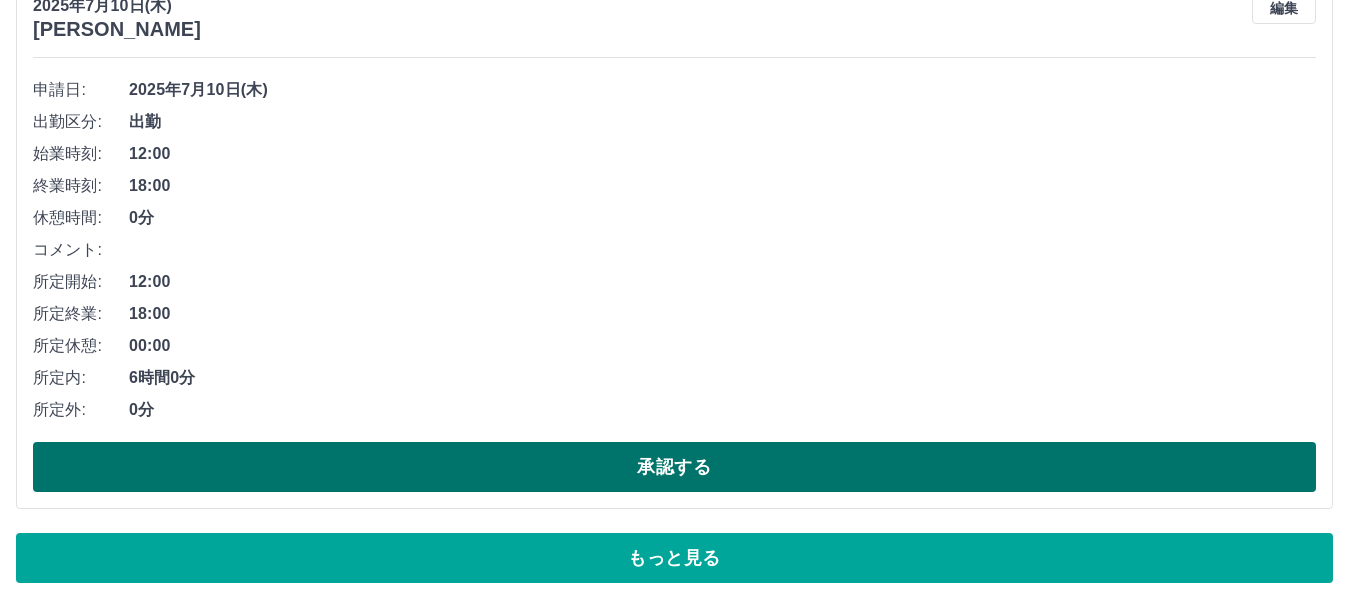 click on "承認する" at bounding box center (674, 467) 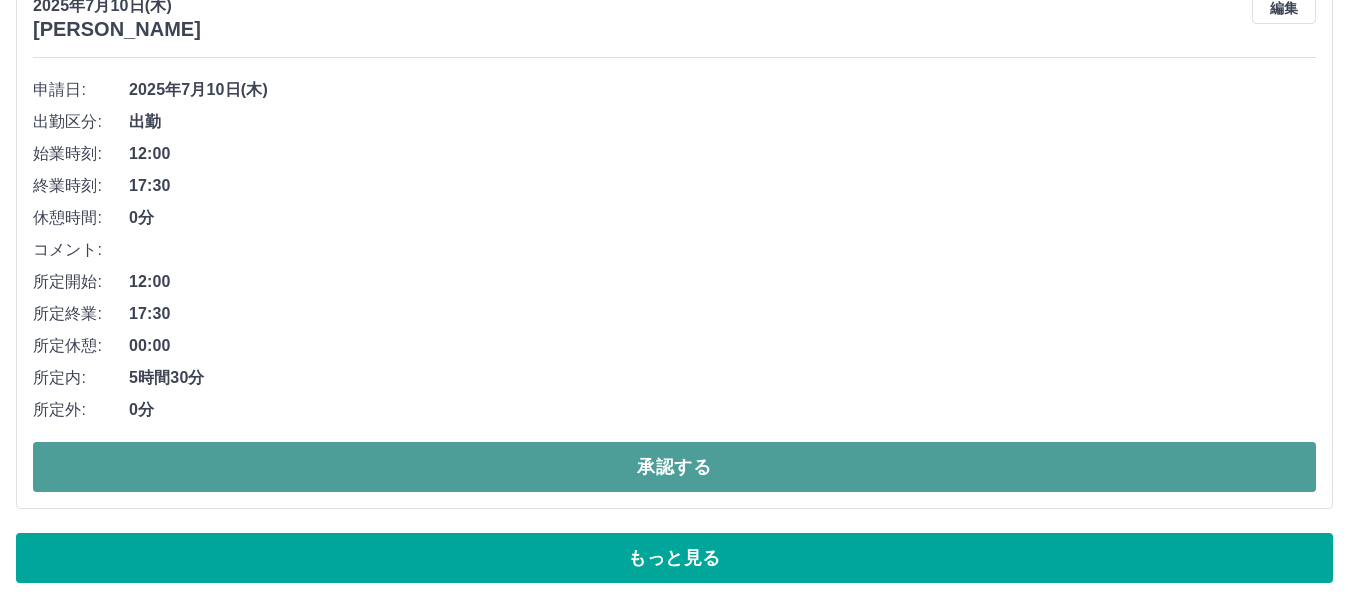 click on "承認する" at bounding box center [674, 467] 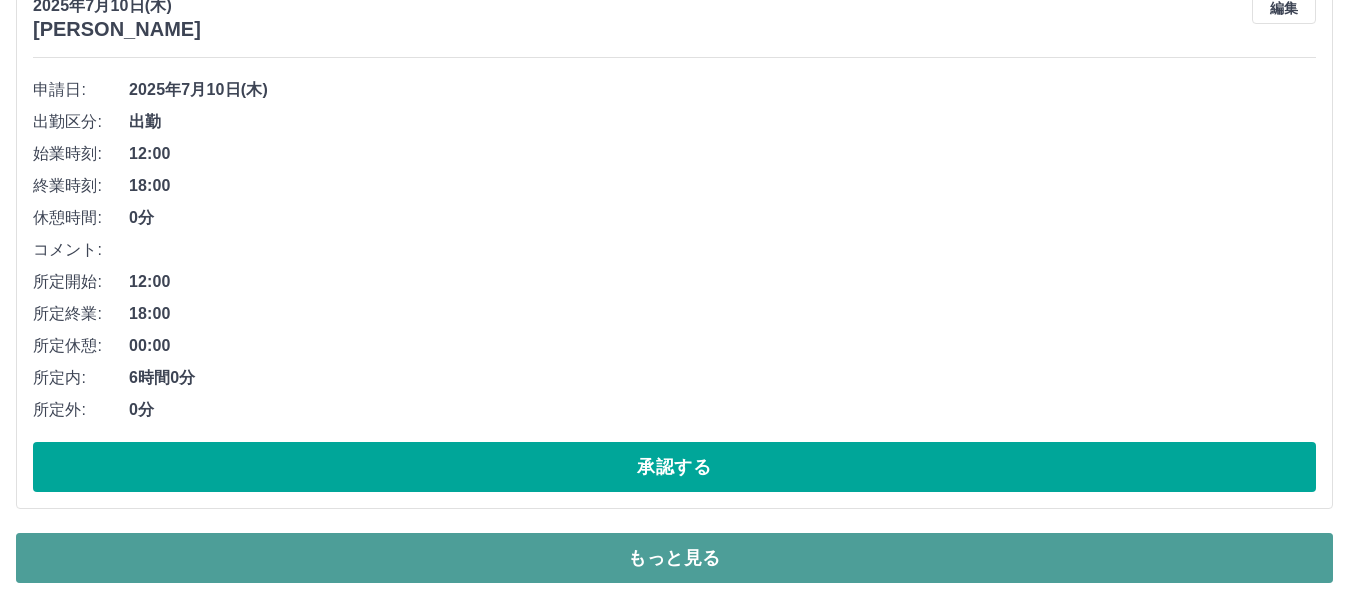 click on "もっと見る" at bounding box center [674, 558] 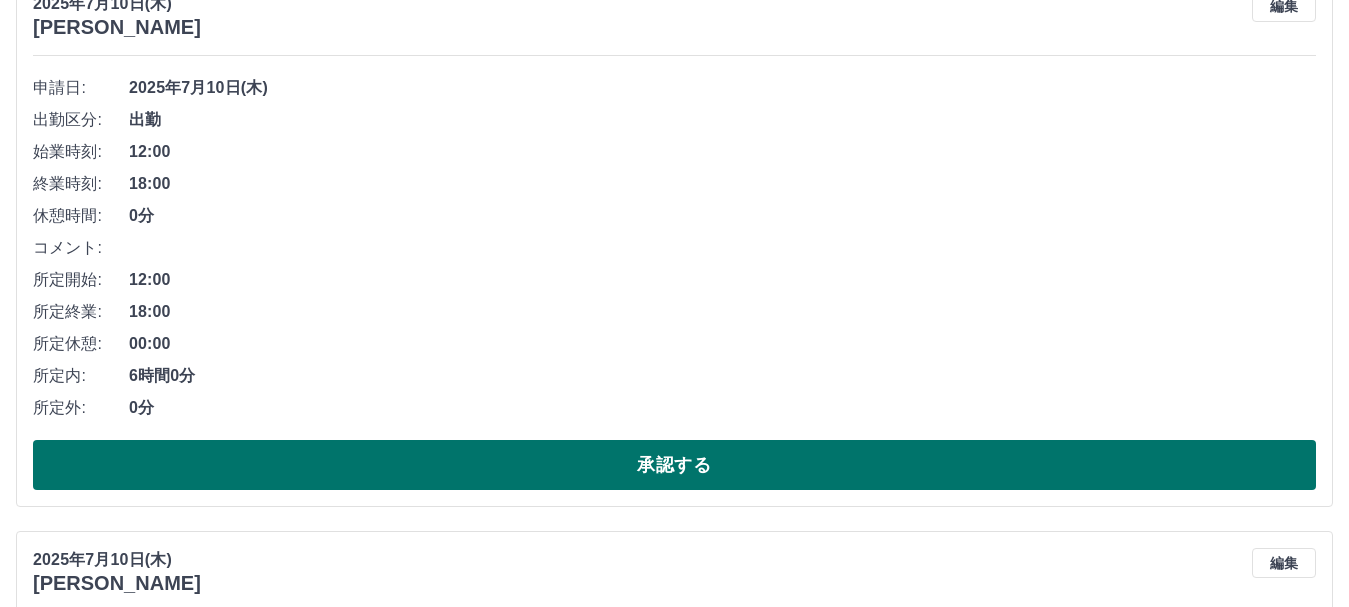 click on "承認する" at bounding box center (674, 465) 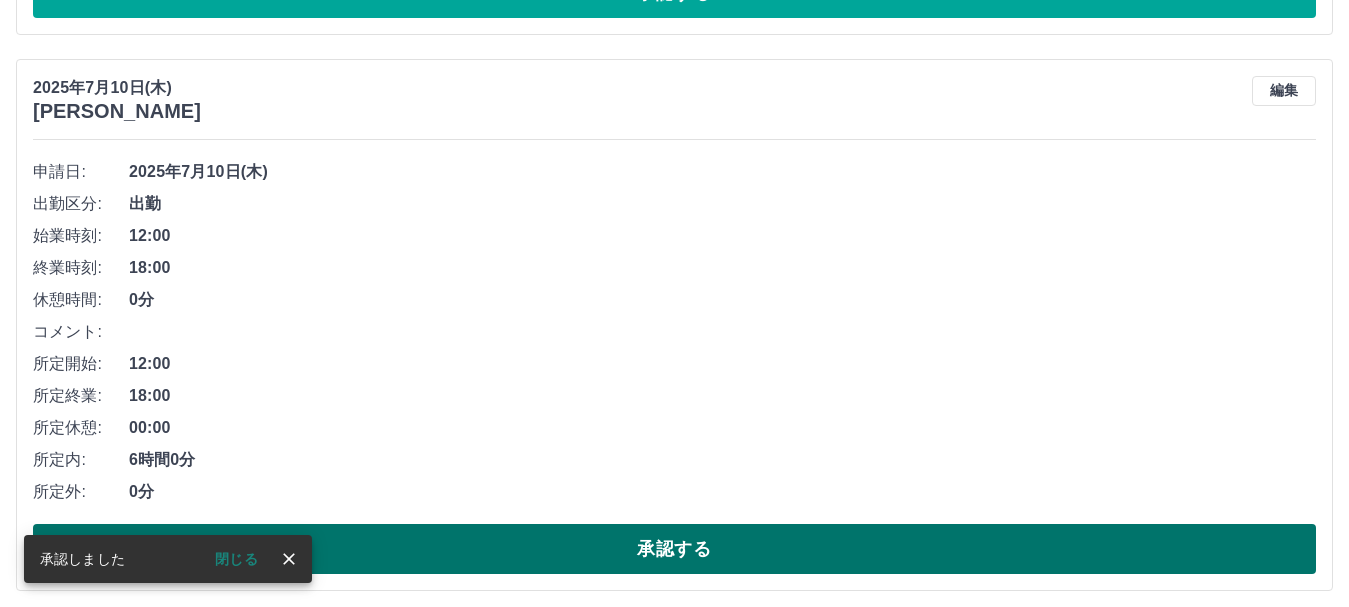 scroll, scrollTop: 13513, scrollLeft: 0, axis: vertical 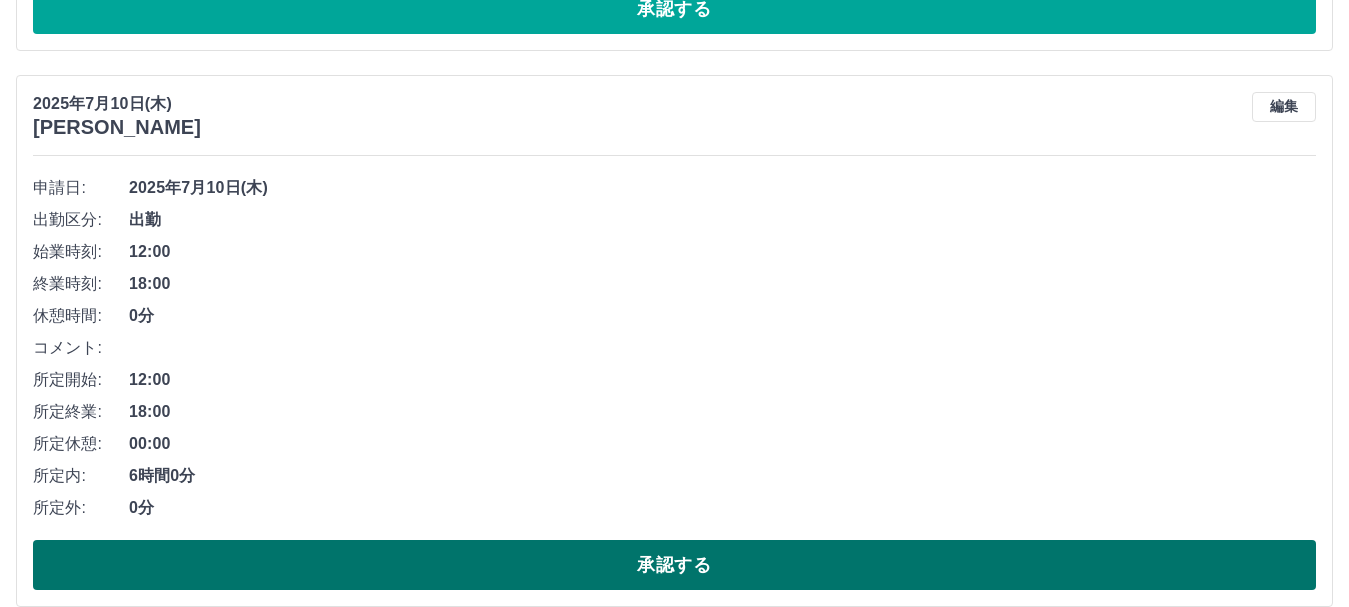 click on "承認する" at bounding box center [674, 565] 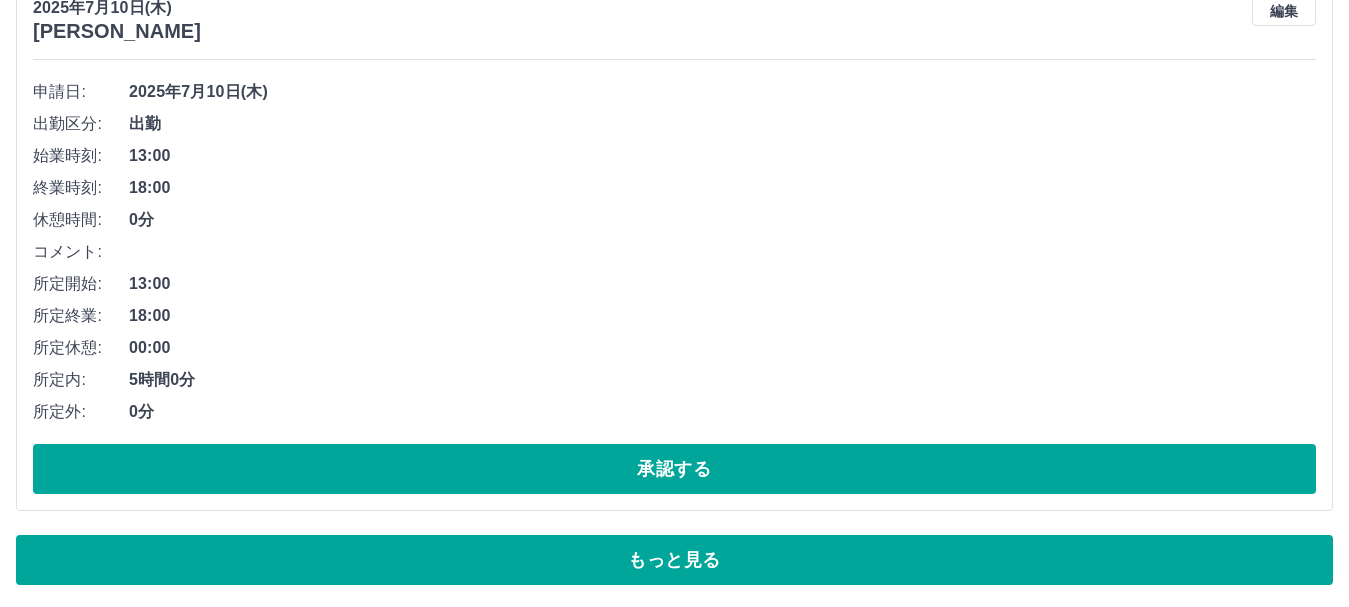 scroll, scrollTop: 14169, scrollLeft: 0, axis: vertical 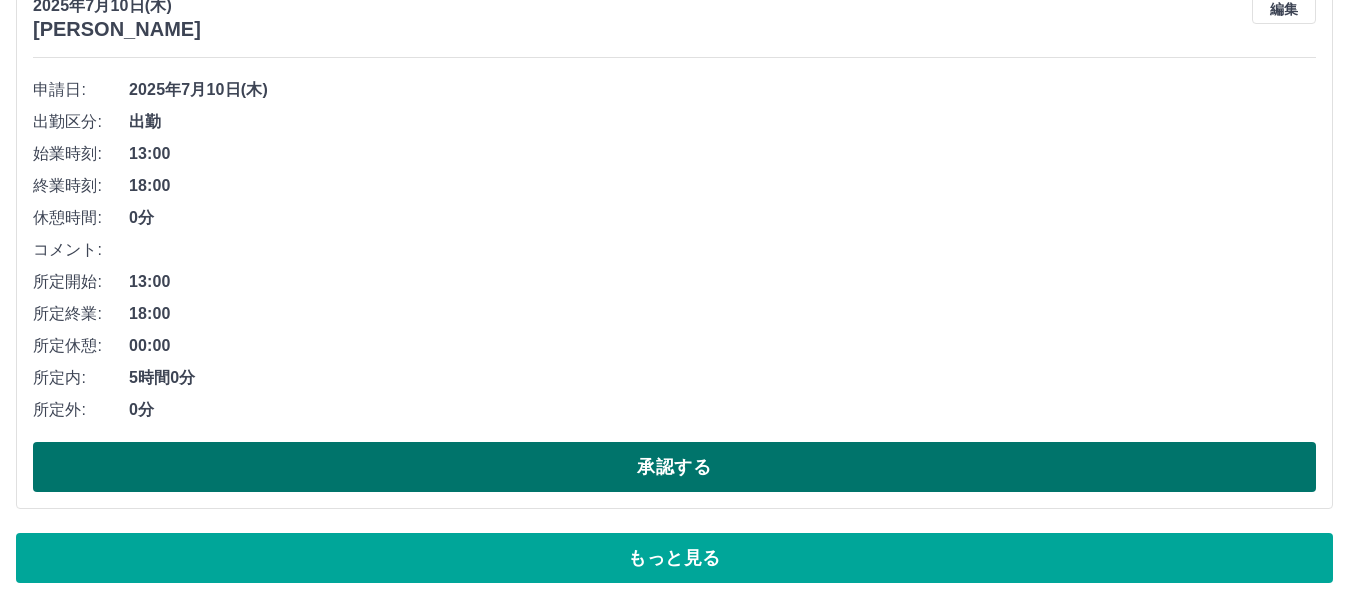 click on "承認する" at bounding box center (674, 467) 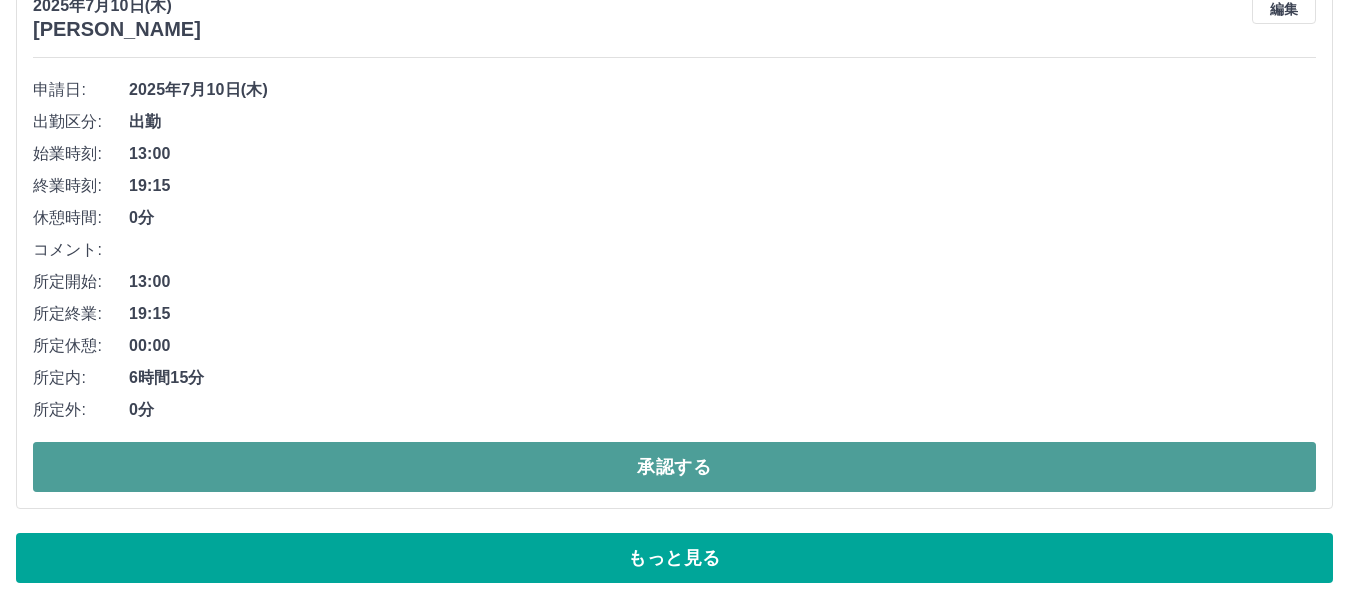 click on "承認する" at bounding box center [674, 467] 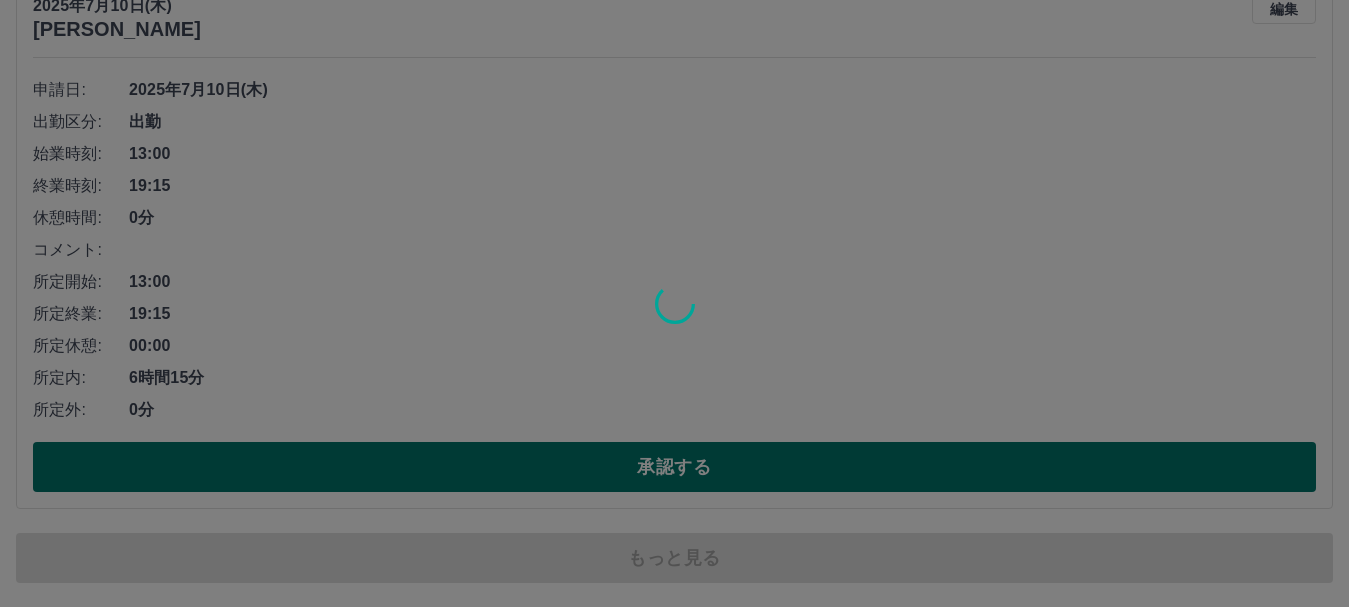 scroll, scrollTop: 14073, scrollLeft: 0, axis: vertical 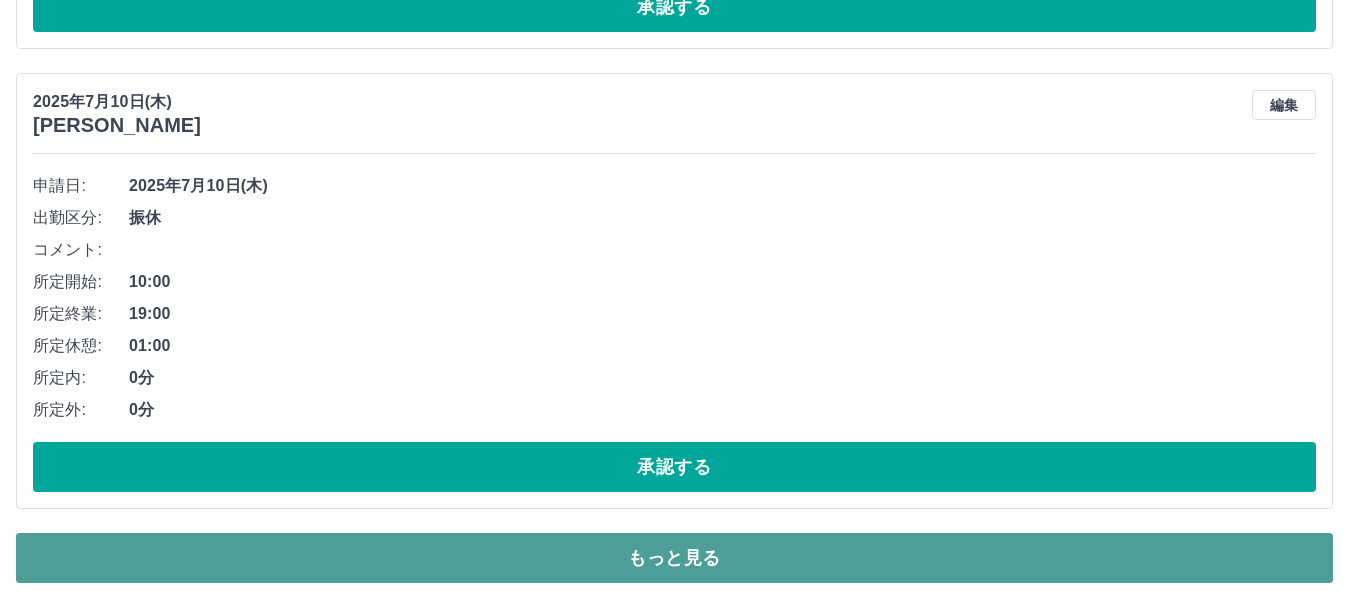 click on "もっと見る" at bounding box center [674, 558] 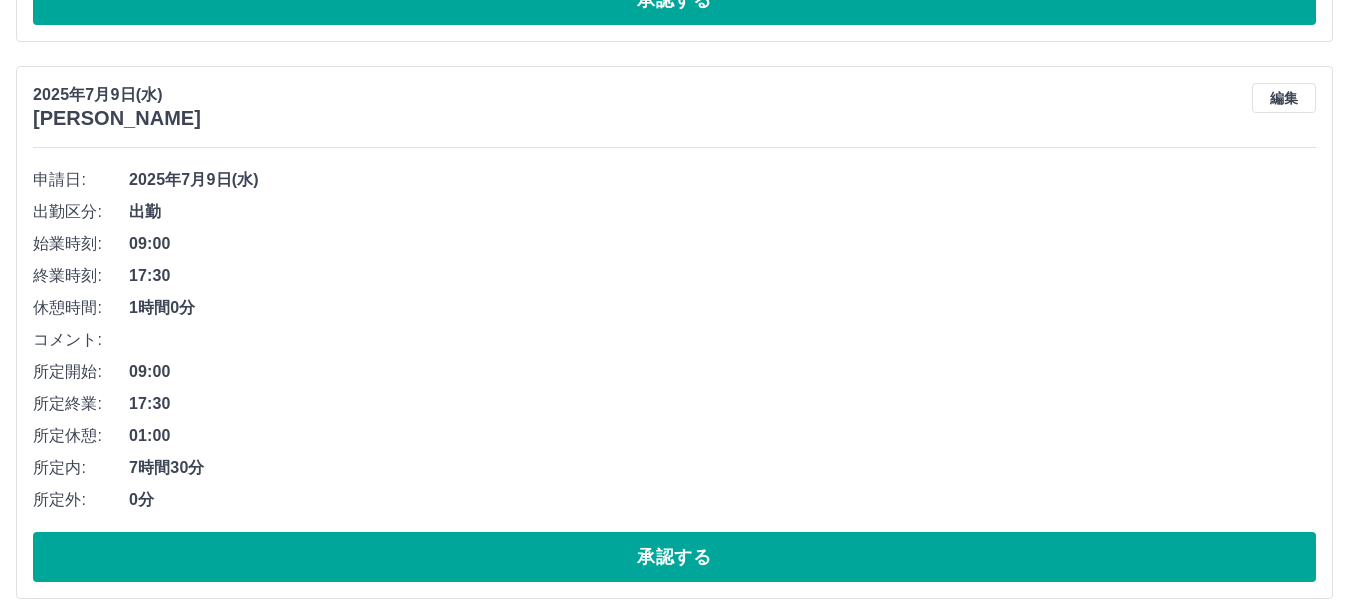 scroll, scrollTop: 14573, scrollLeft: 0, axis: vertical 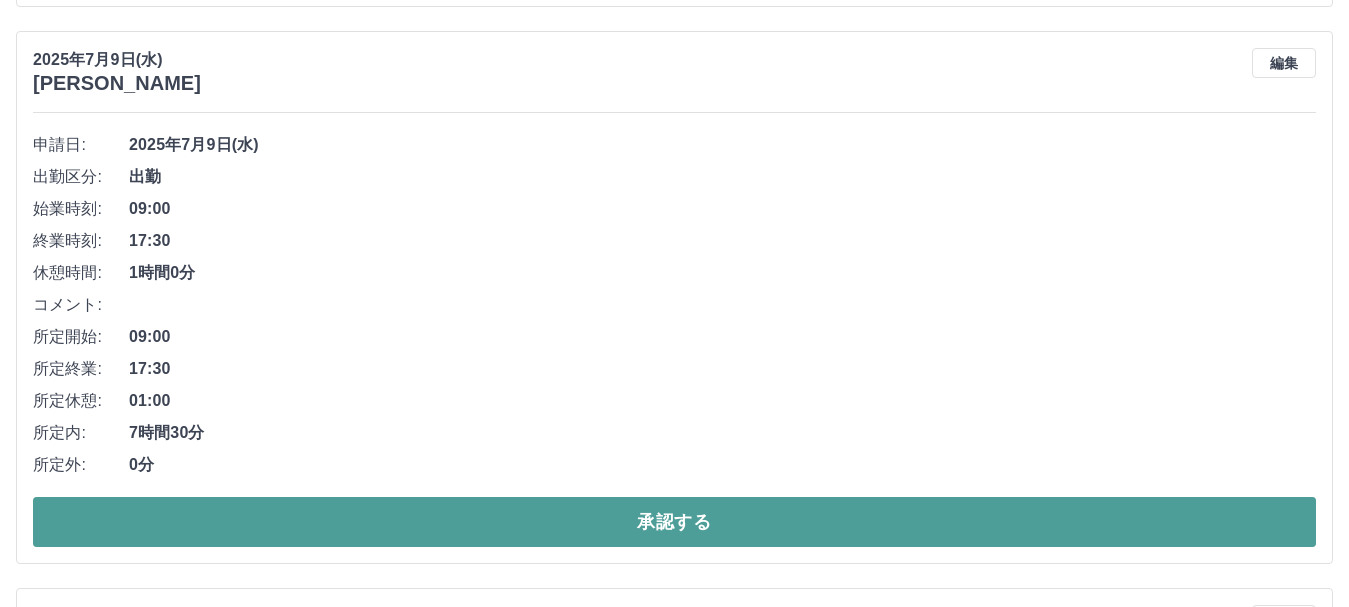 click on "承認する" at bounding box center [674, 522] 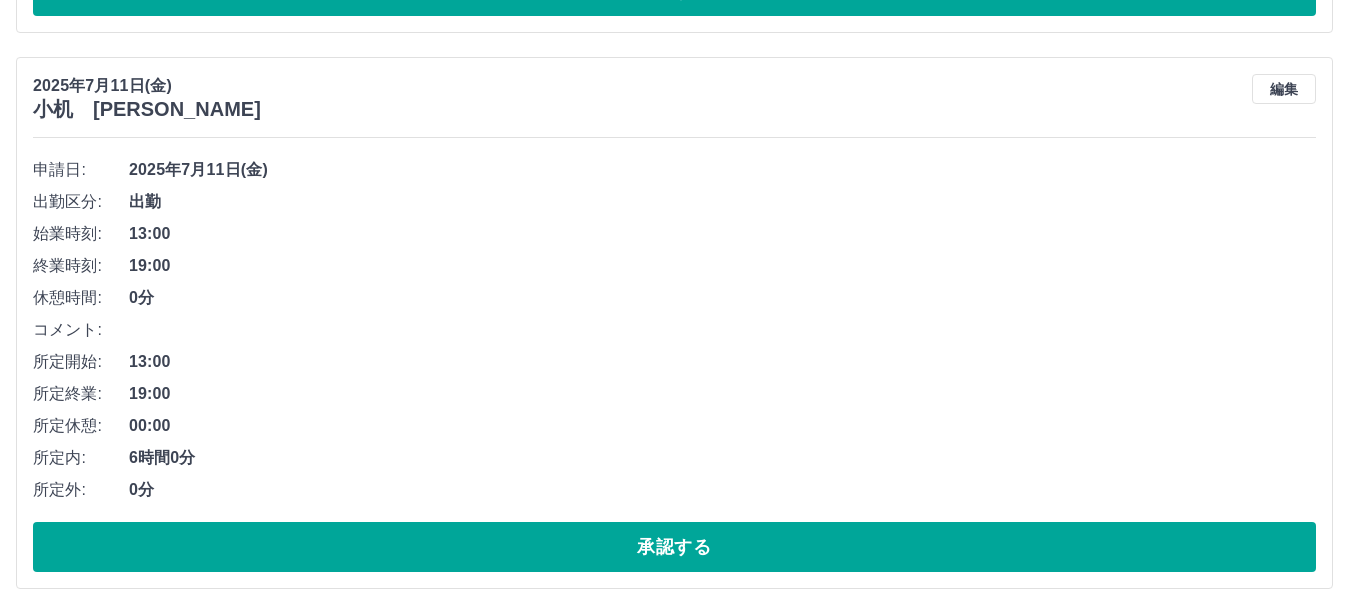 scroll, scrollTop: 4173, scrollLeft: 0, axis: vertical 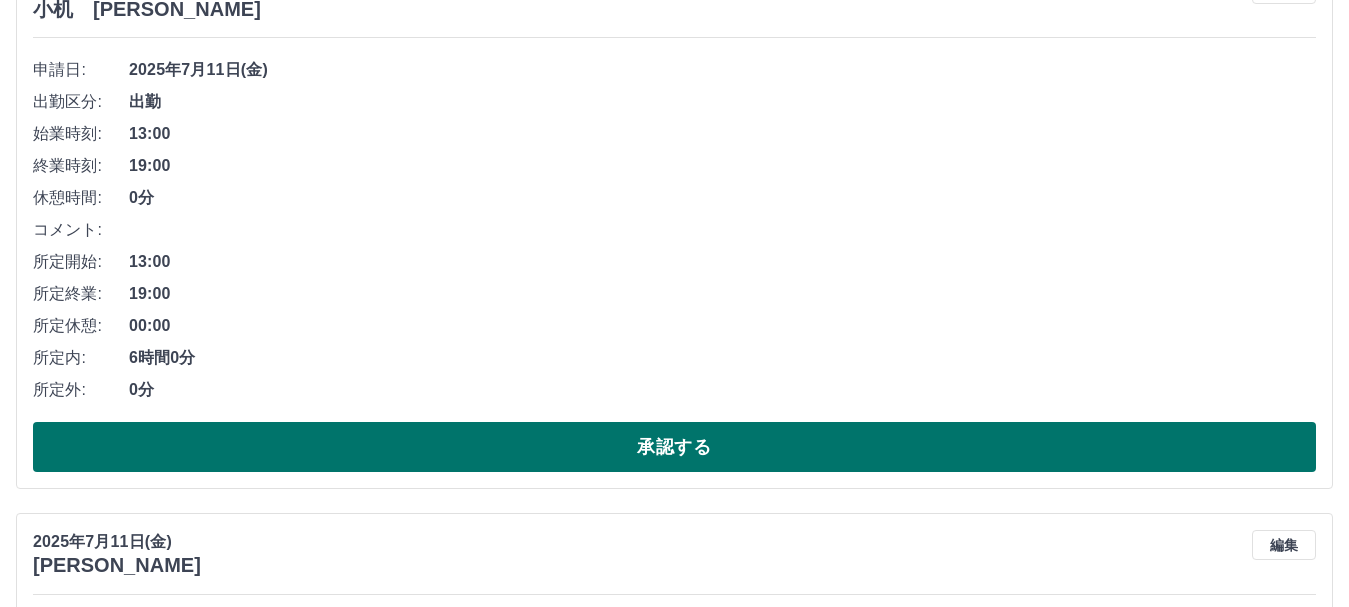 click on "承認する" at bounding box center [674, 447] 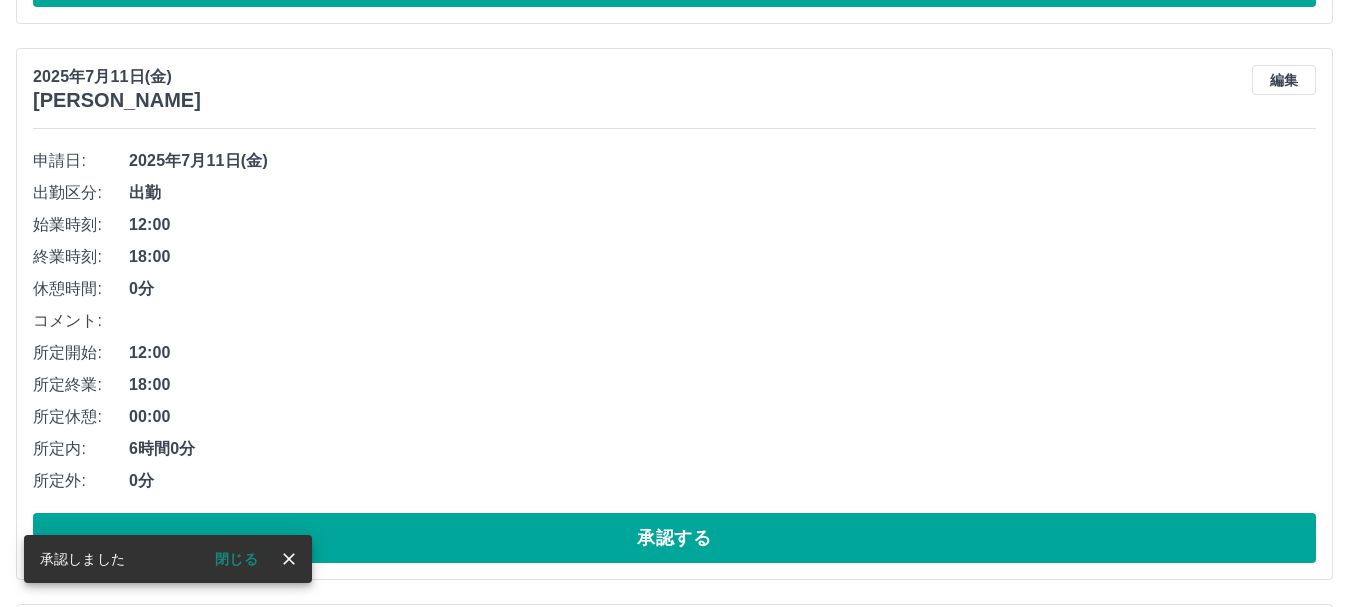 scroll, scrollTop: 4117, scrollLeft: 0, axis: vertical 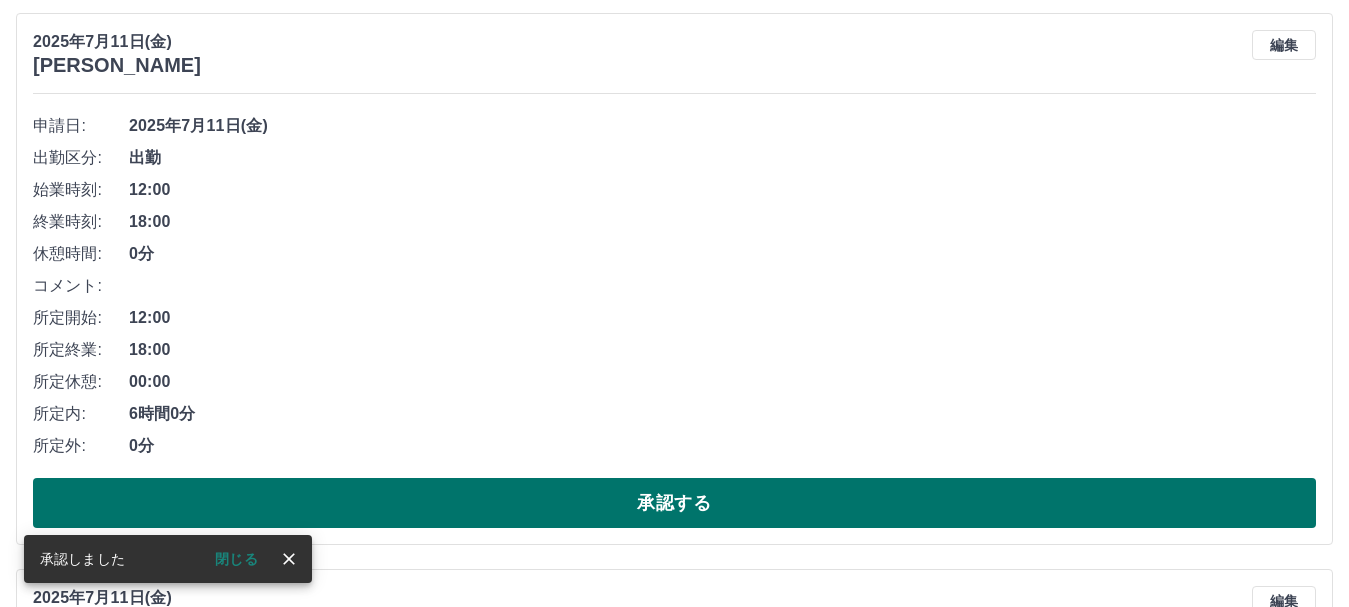 click on "承認する" at bounding box center [674, 503] 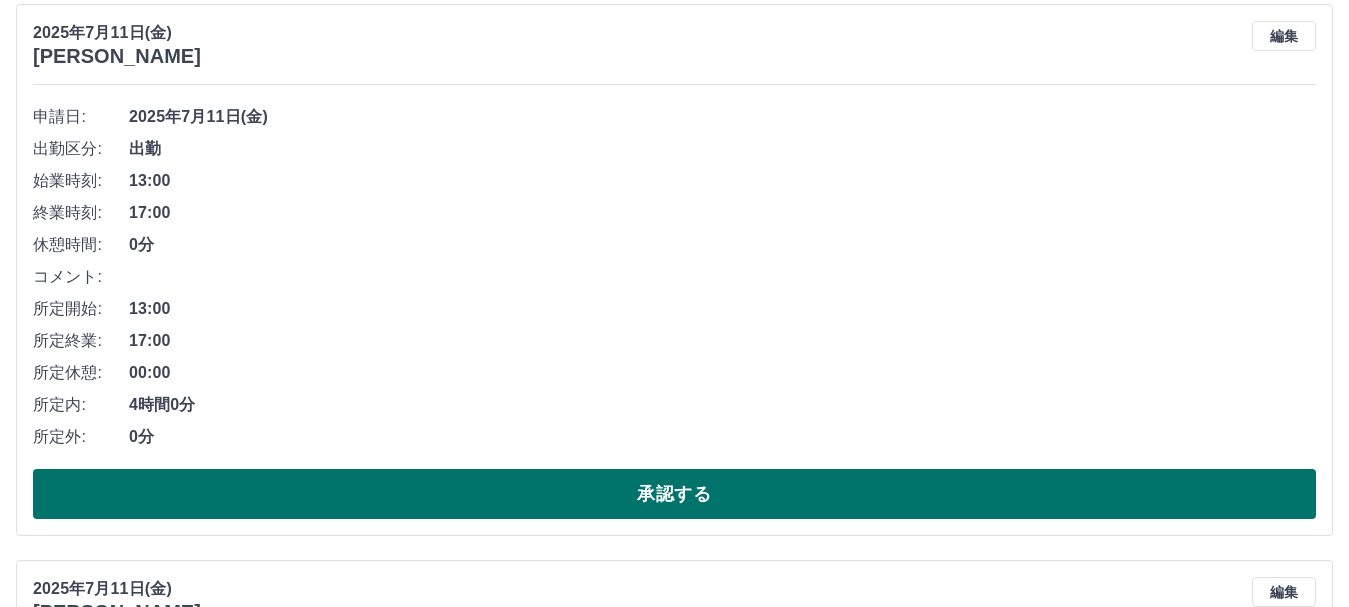 scroll, scrollTop: 4161, scrollLeft: 0, axis: vertical 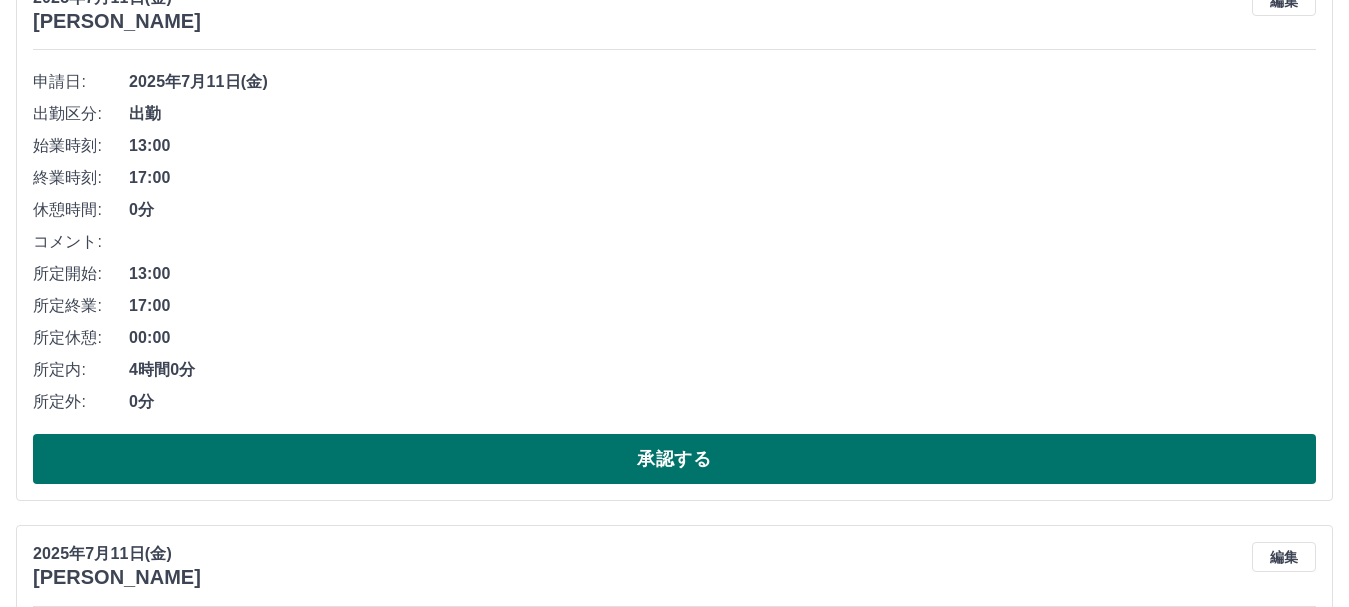 click on "承認する" at bounding box center (674, 459) 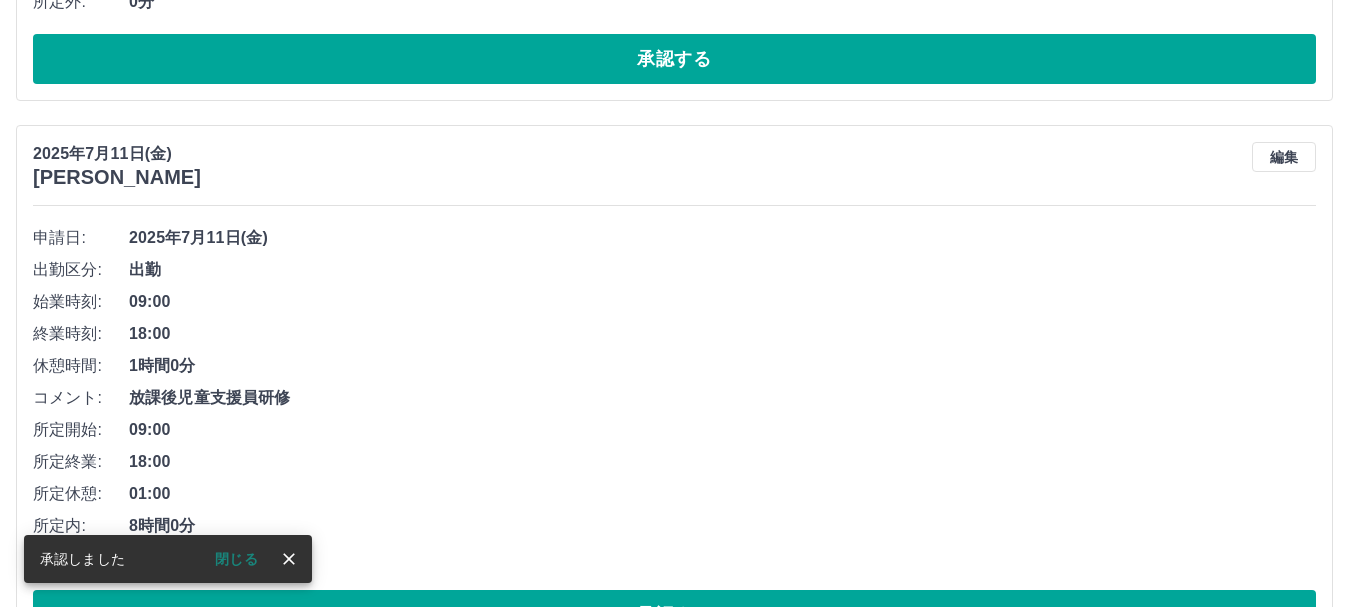 scroll, scrollTop: 4105, scrollLeft: 0, axis: vertical 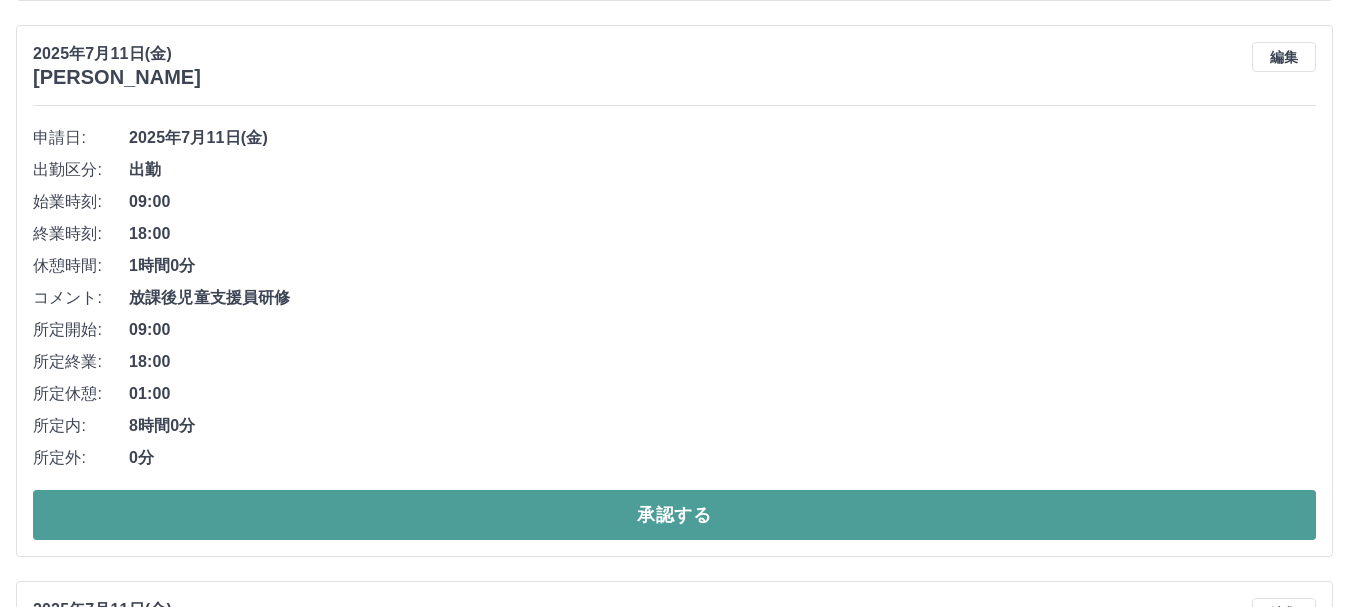 click on "承認する" at bounding box center (674, 515) 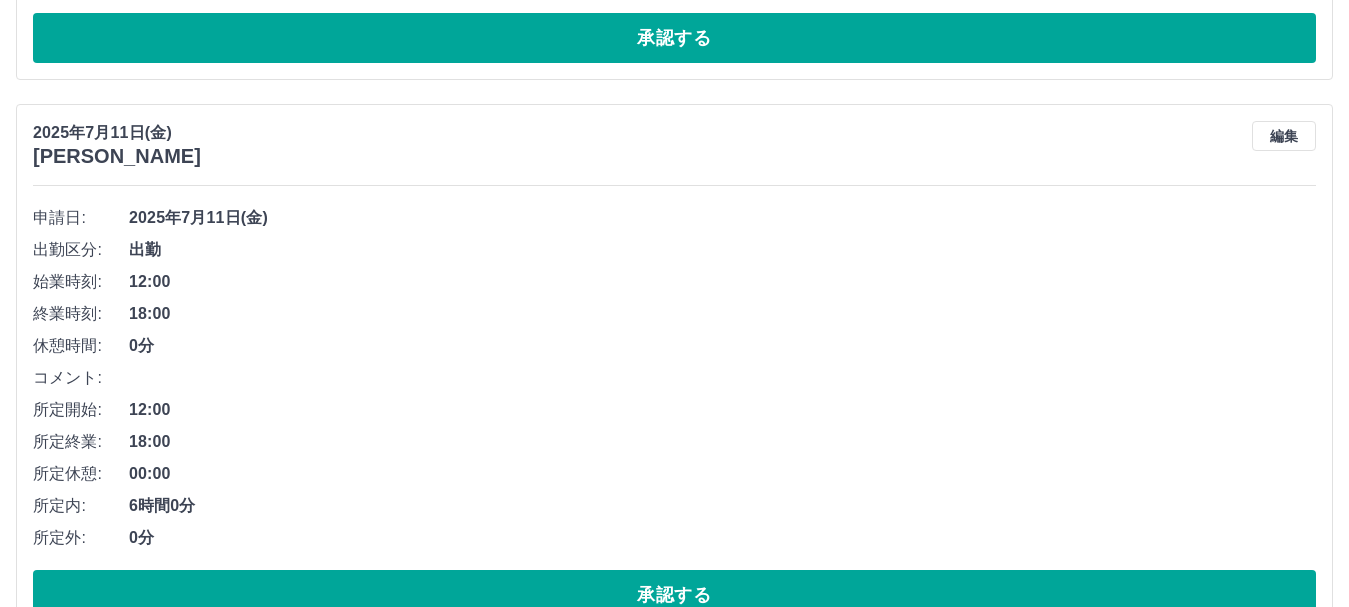 scroll, scrollTop: 4605, scrollLeft: 0, axis: vertical 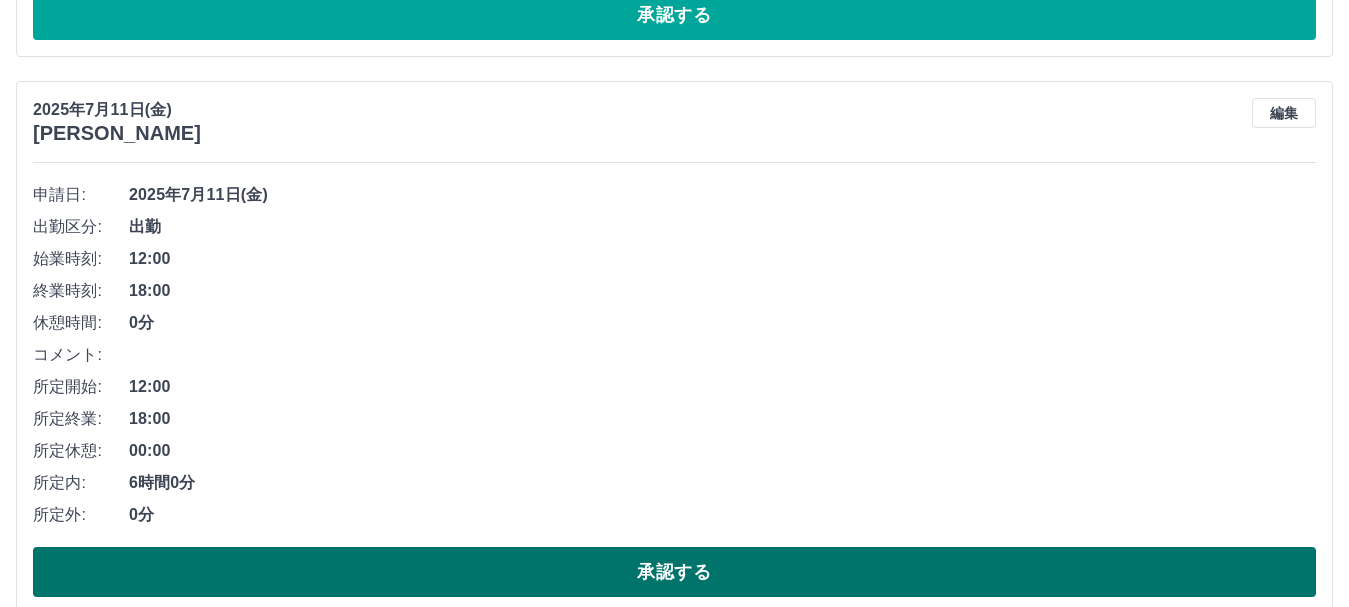 click on "承認する" at bounding box center (674, 572) 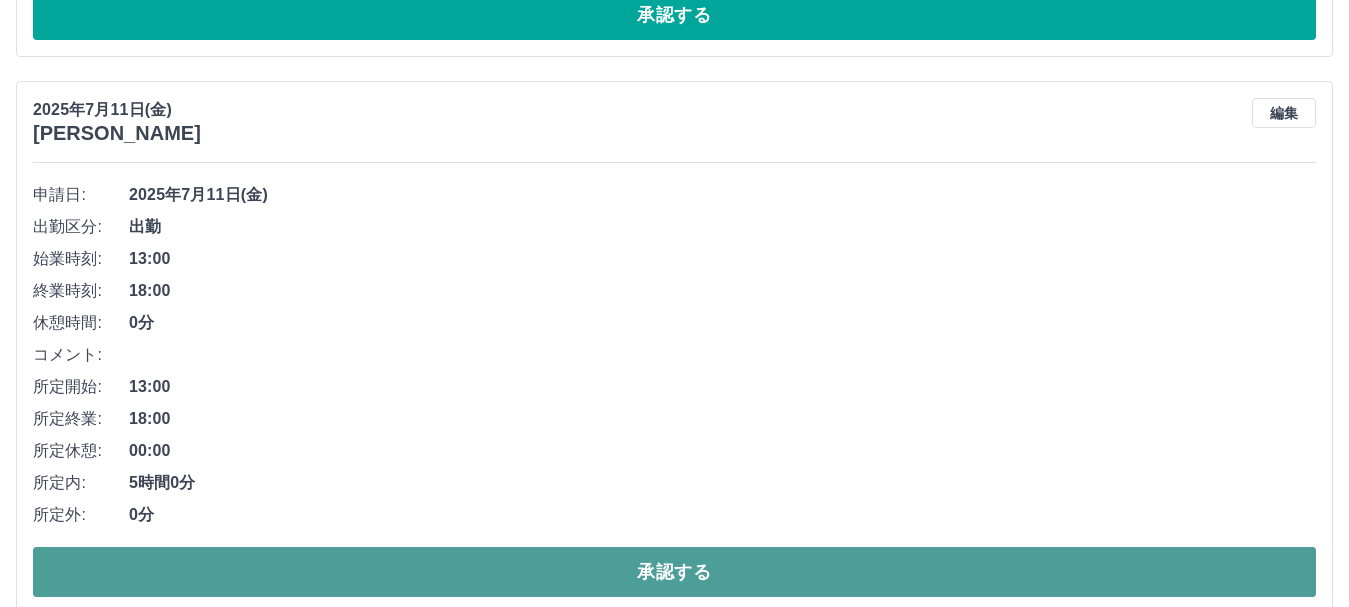 click on "承認する" at bounding box center (674, 572) 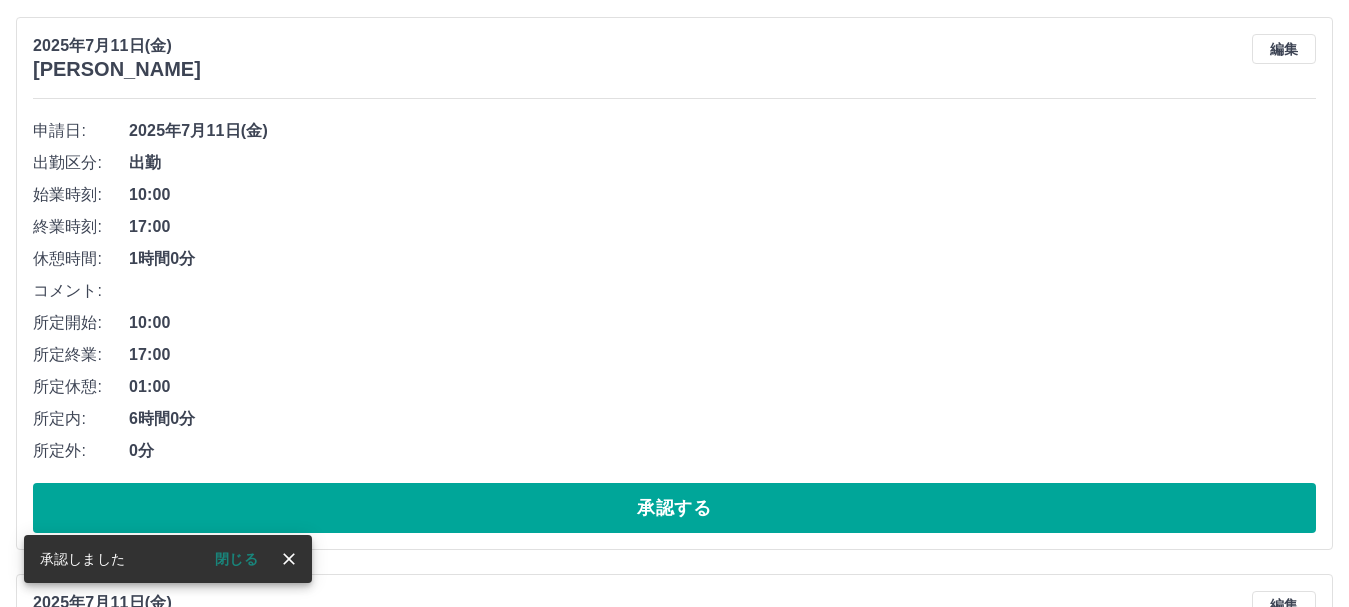 scroll, scrollTop: 4705, scrollLeft: 0, axis: vertical 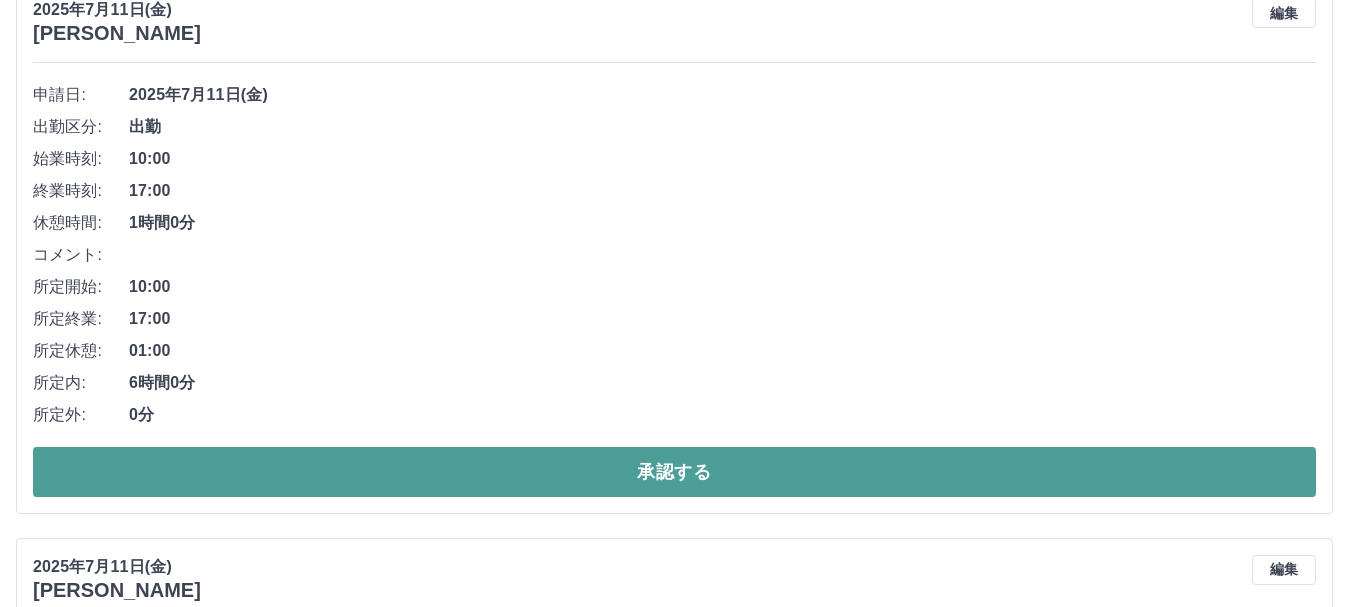 click on "承認する" at bounding box center (674, 472) 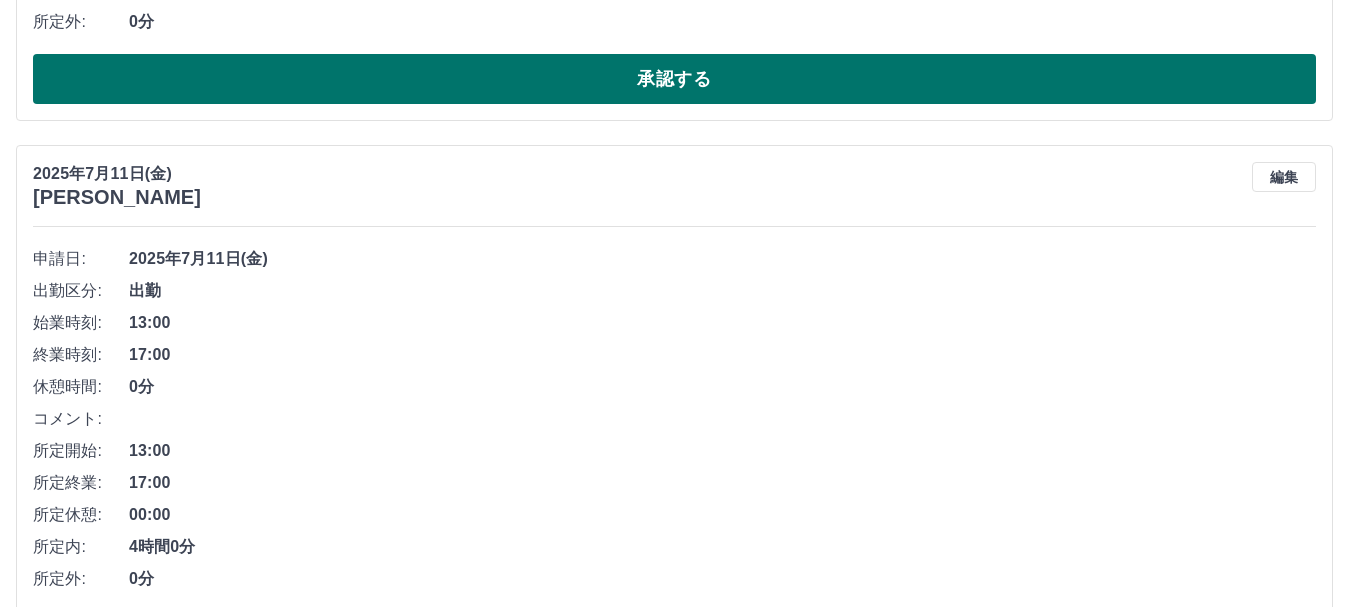 scroll, scrollTop: 4648, scrollLeft: 0, axis: vertical 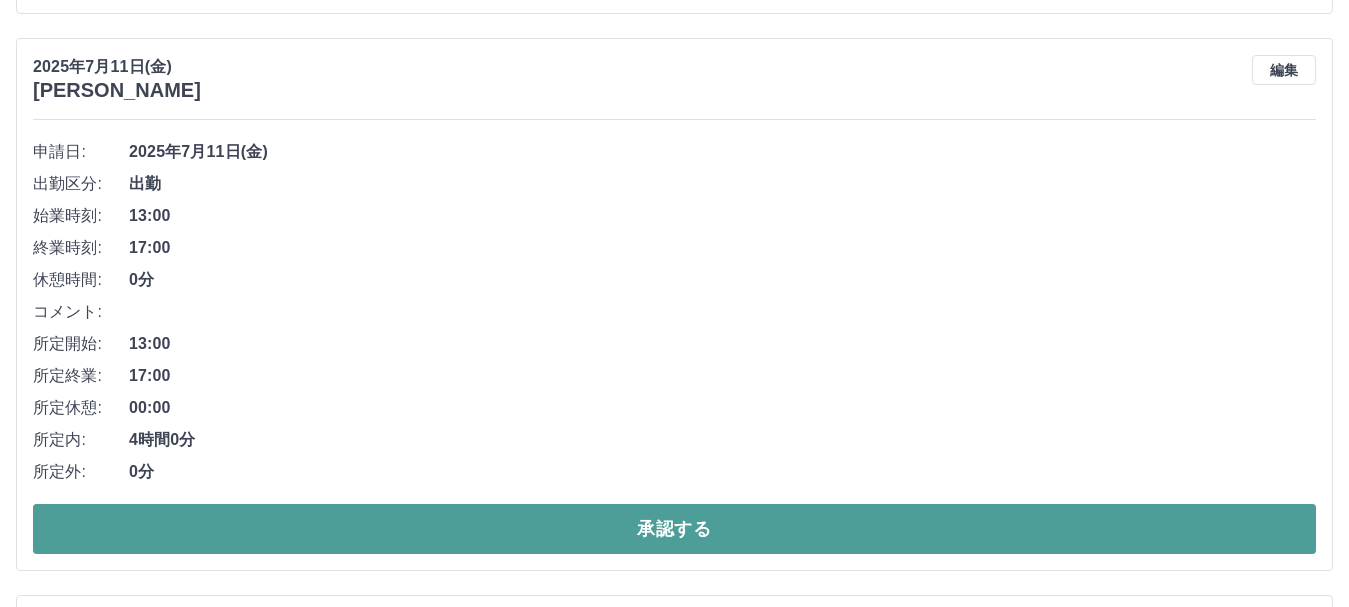 click on "承認する" at bounding box center (674, 529) 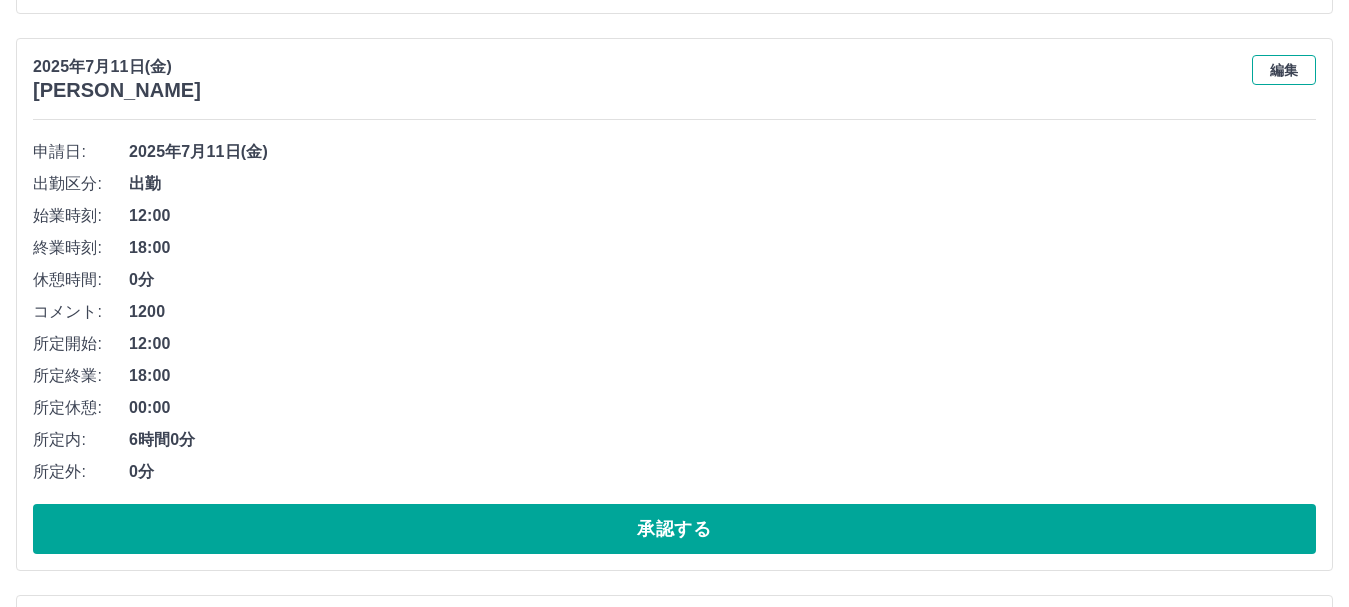 click on "編集" at bounding box center [1284, 70] 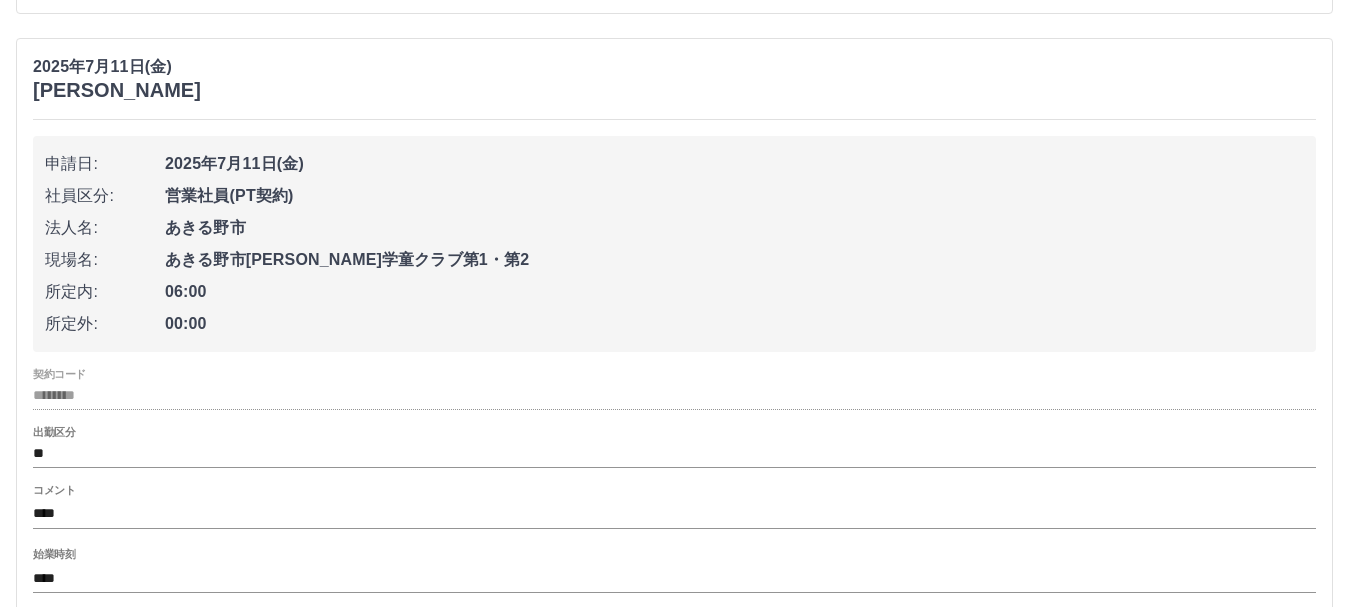 click on "****" at bounding box center [674, 514] 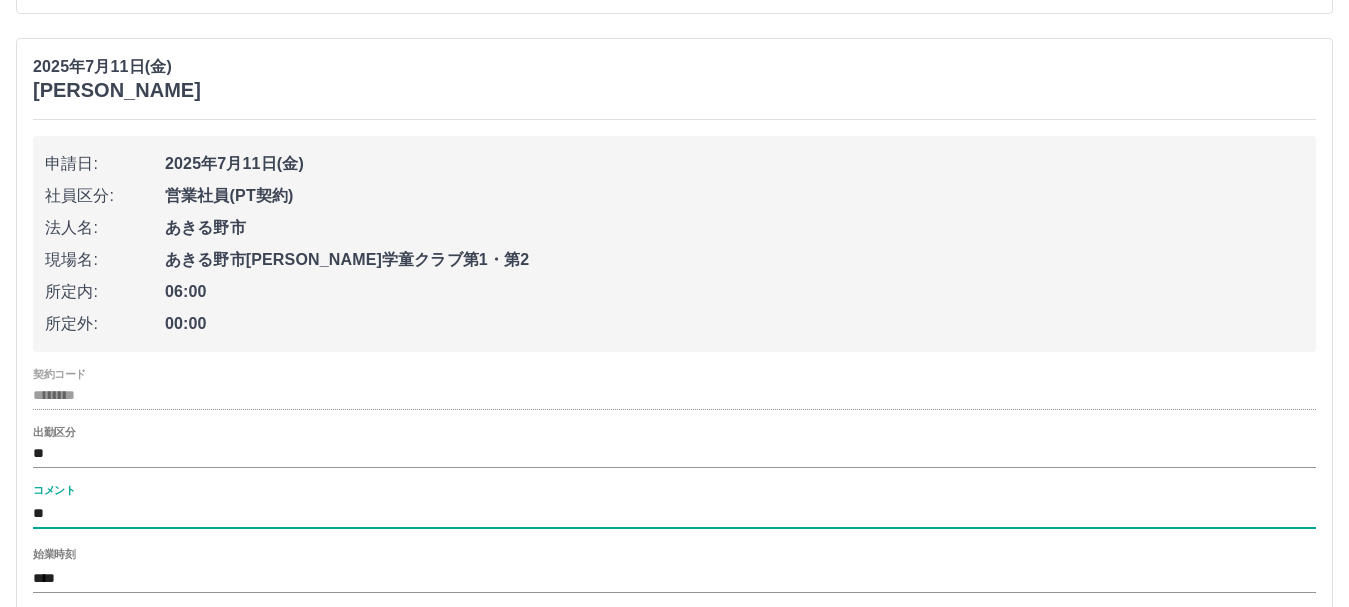 type on "*" 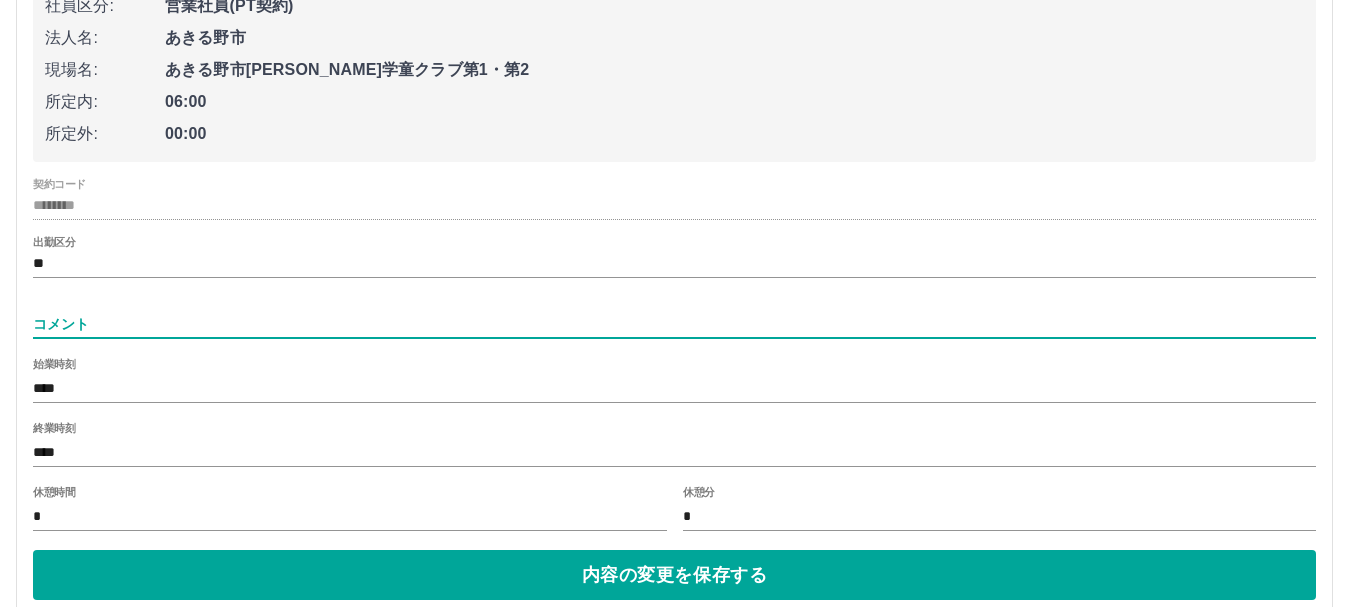 scroll, scrollTop: 4848, scrollLeft: 0, axis: vertical 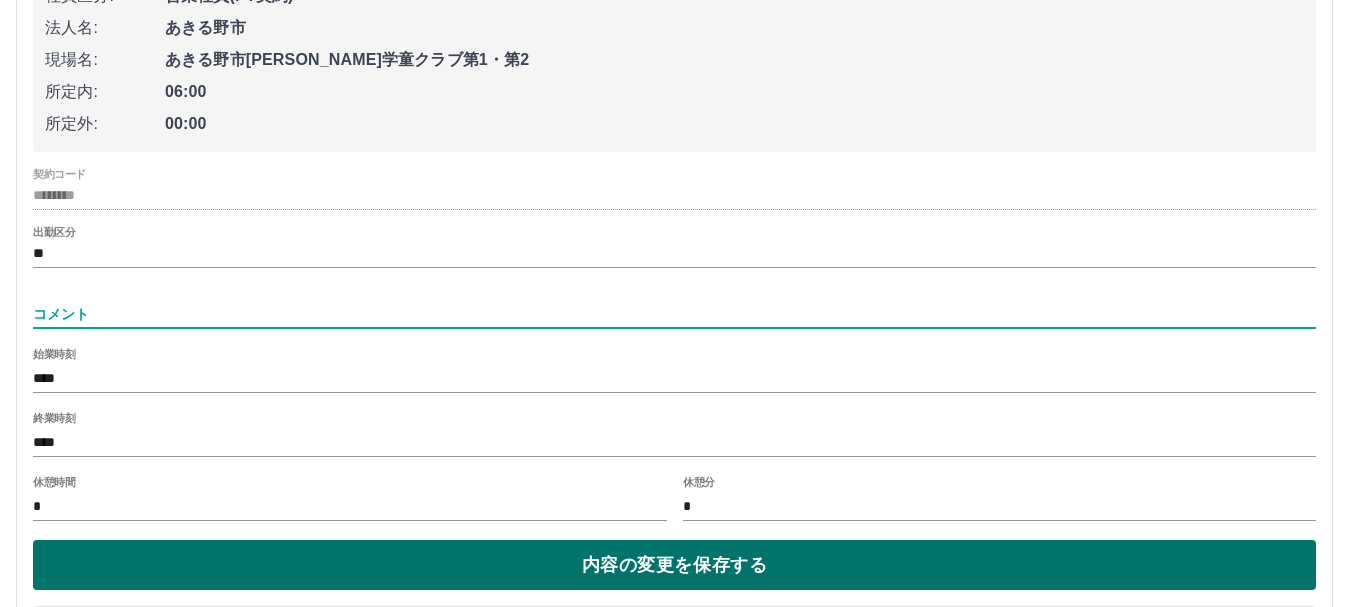 type 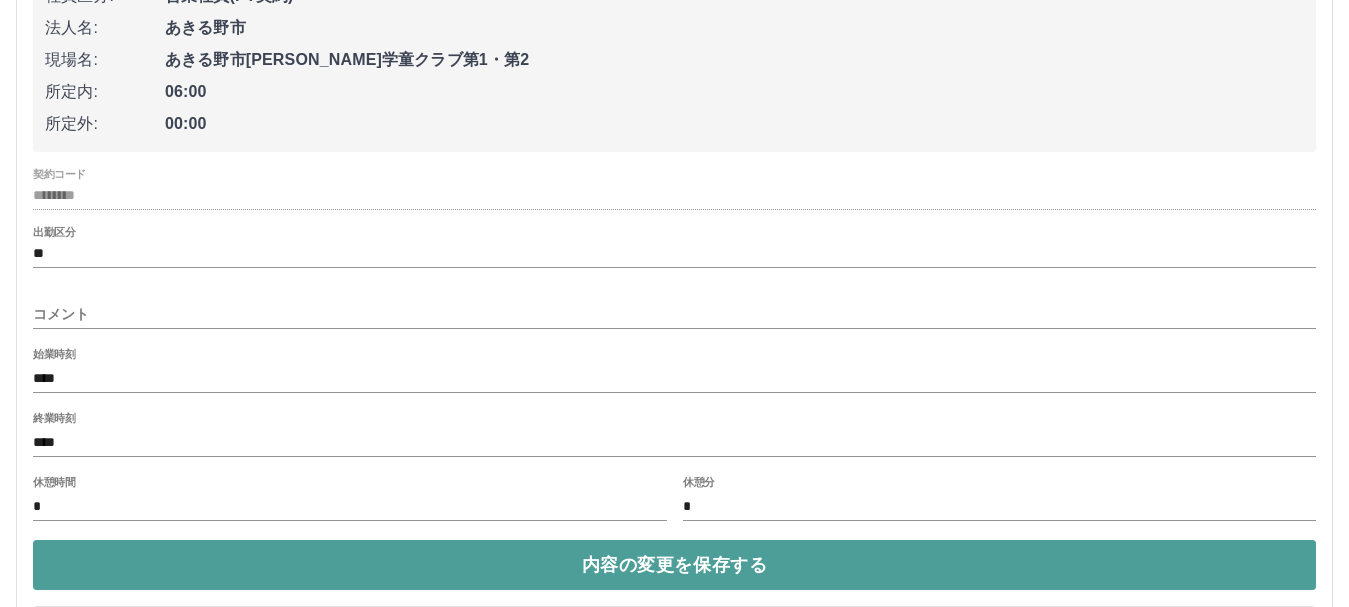 click on "内容の変更を保存する" at bounding box center (674, 565) 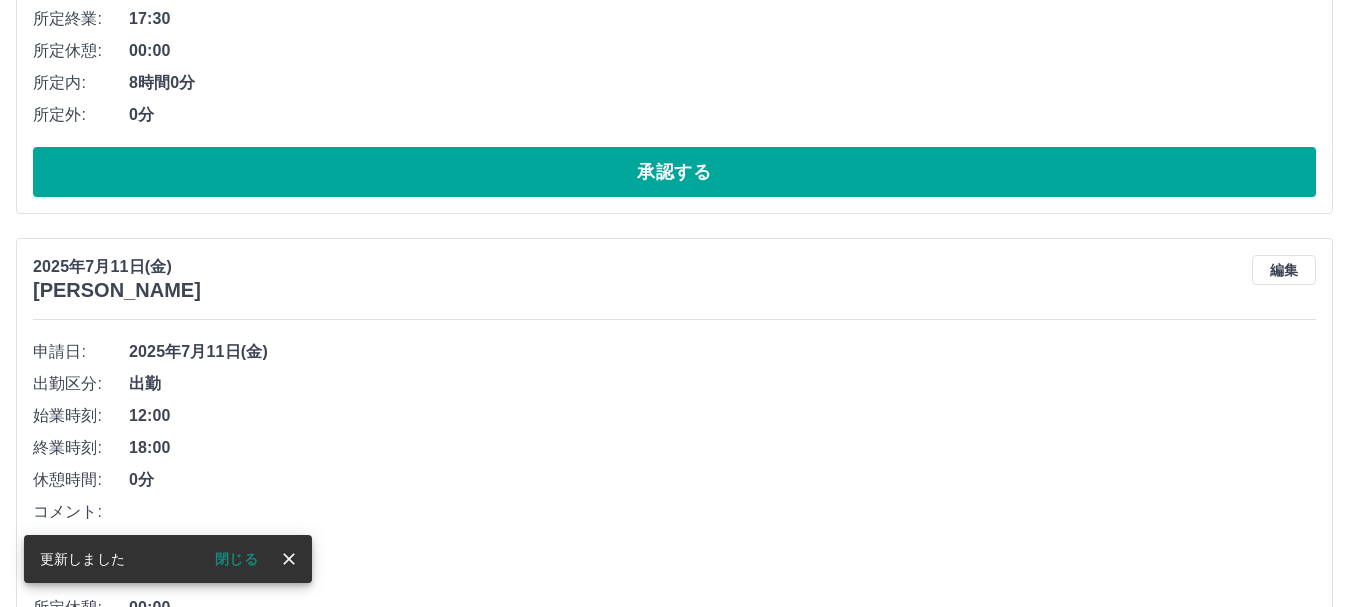 scroll, scrollTop: 4748, scrollLeft: 0, axis: vertical 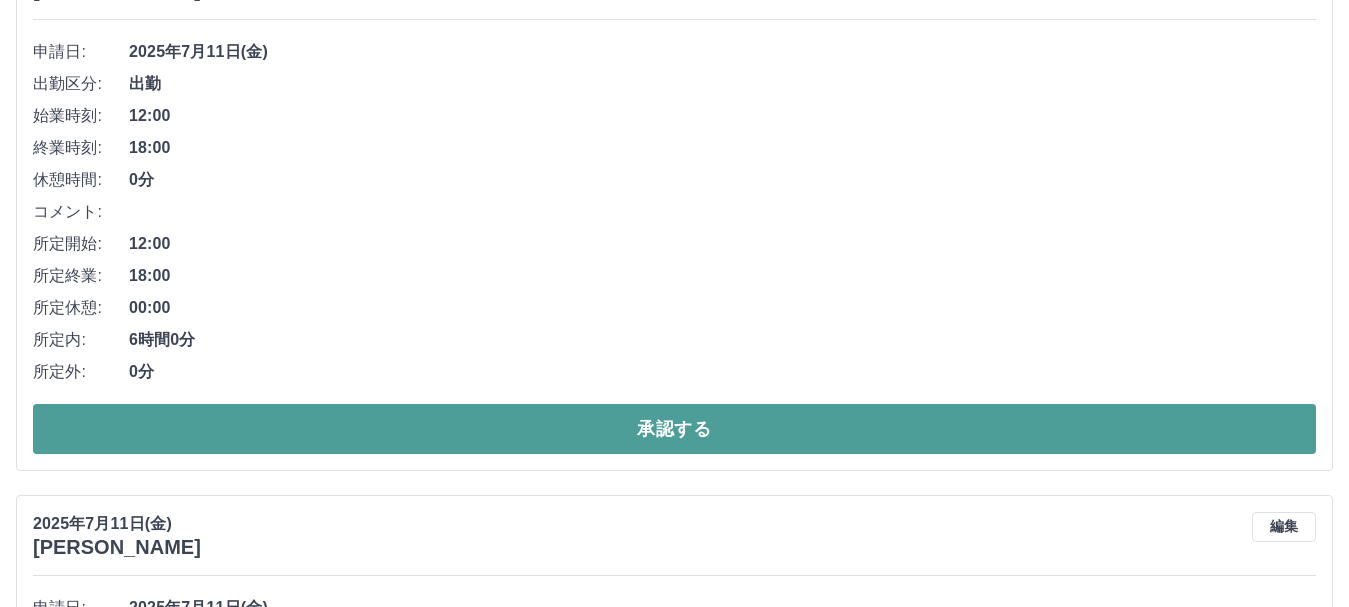 click on "承認する" at bounding box center (674, 429) 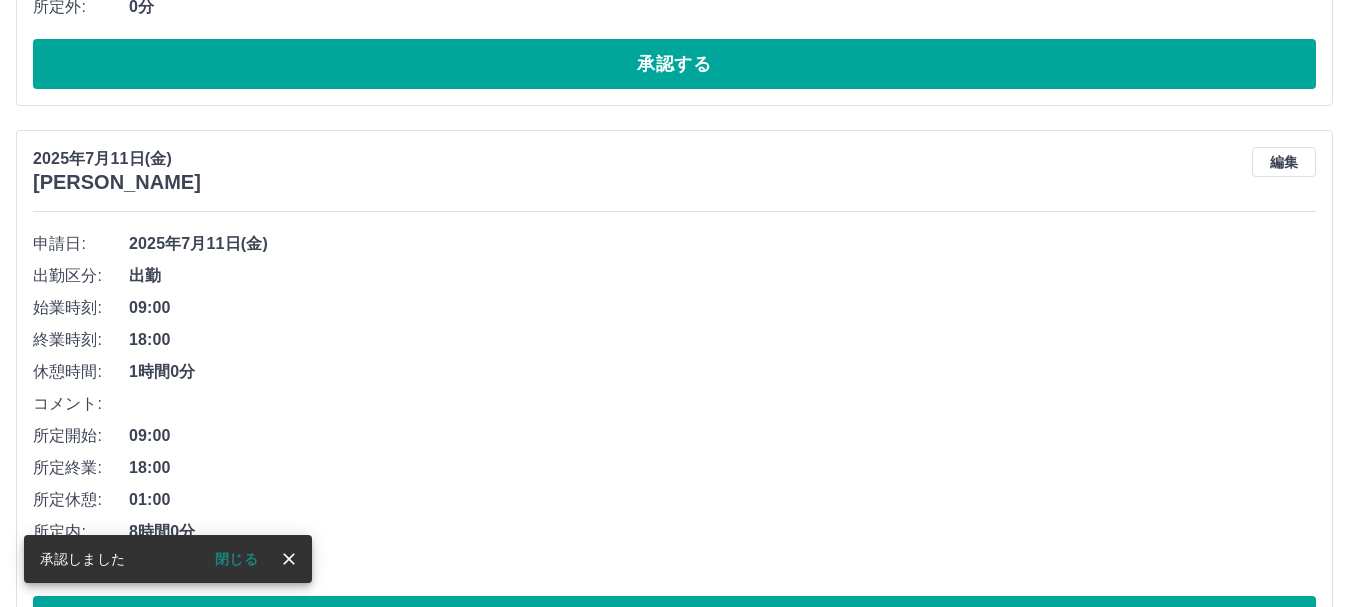 scroll, scrollTop: 4591, scrollLeft: 0, axis: vertical 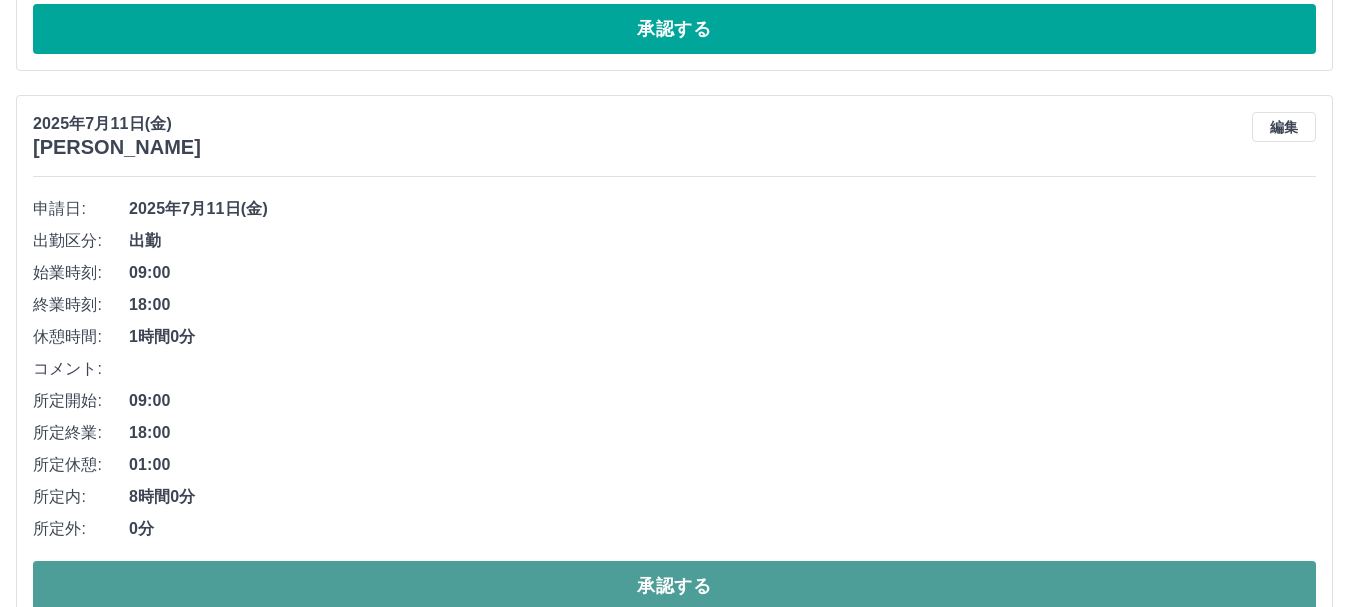 click on "承認する" at bounding box center (674, 586) 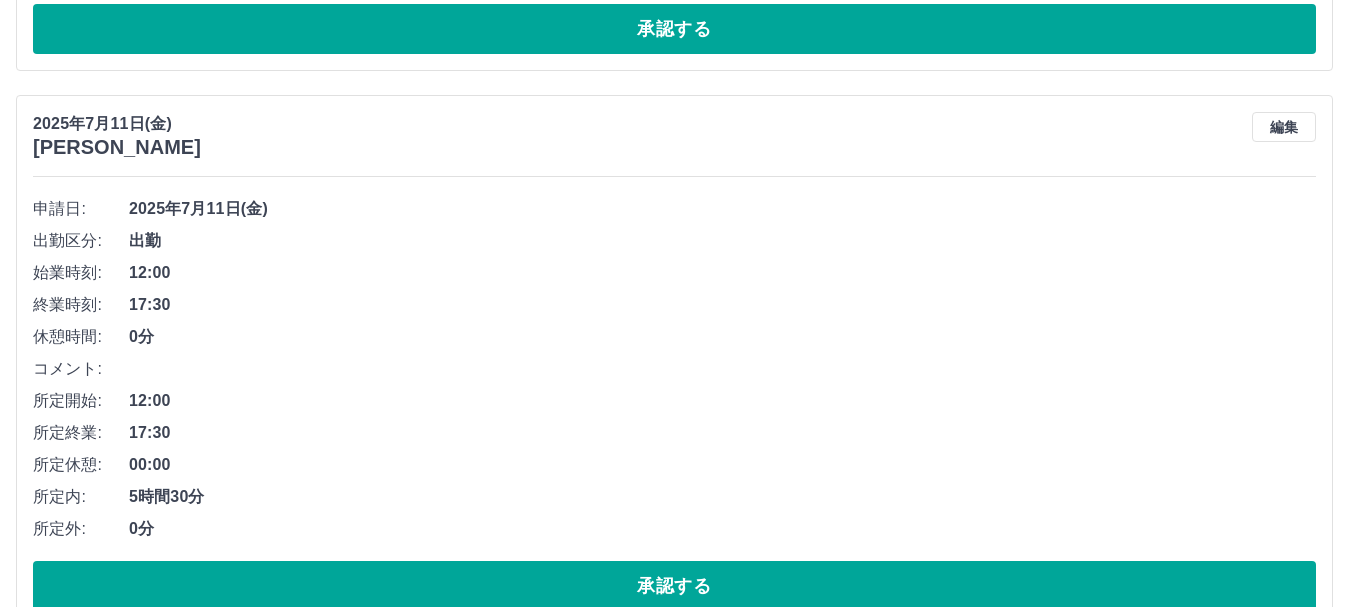 scroll, scrollTop: 4691, scrollLeft: 0, axis: vertical 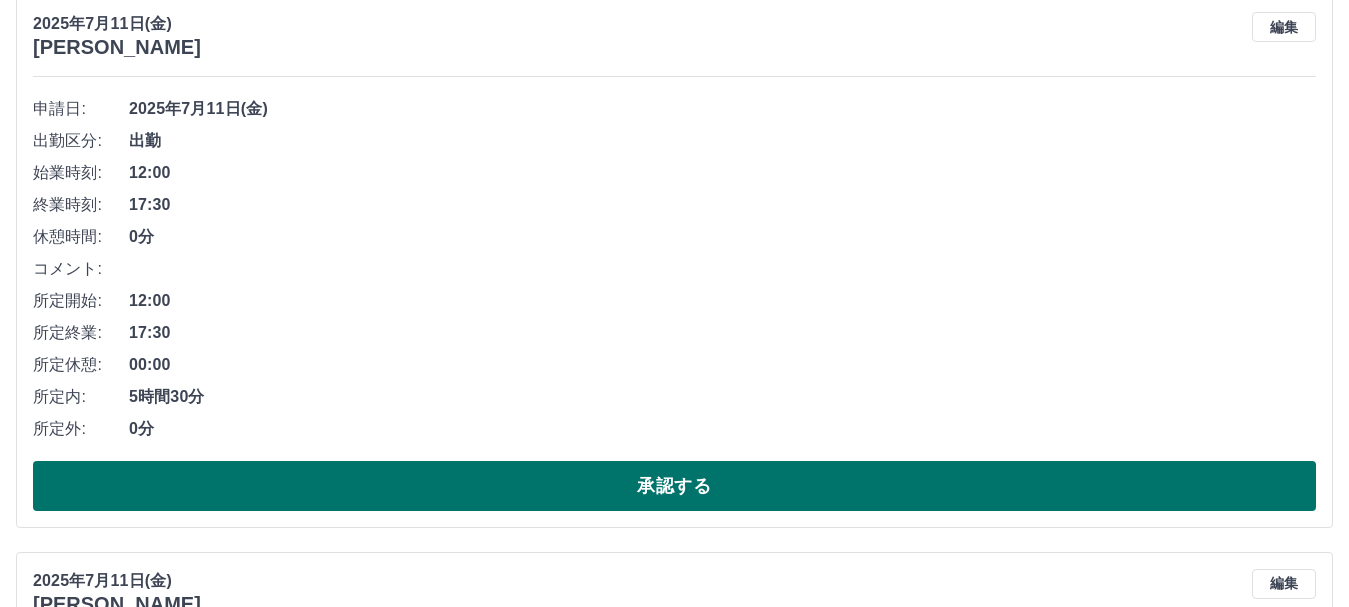 click on "承認する" at bounding box center (674, 486) 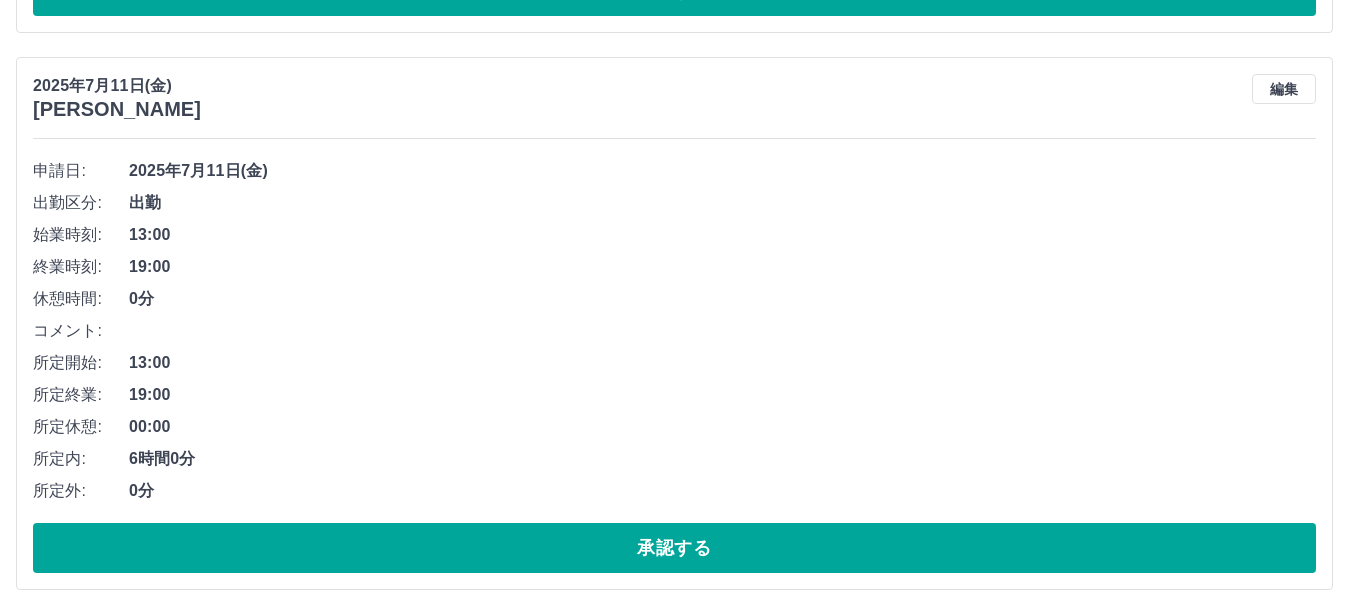 scroll, scrollTop: 4734, scrollLeft: 0, axis: vertical 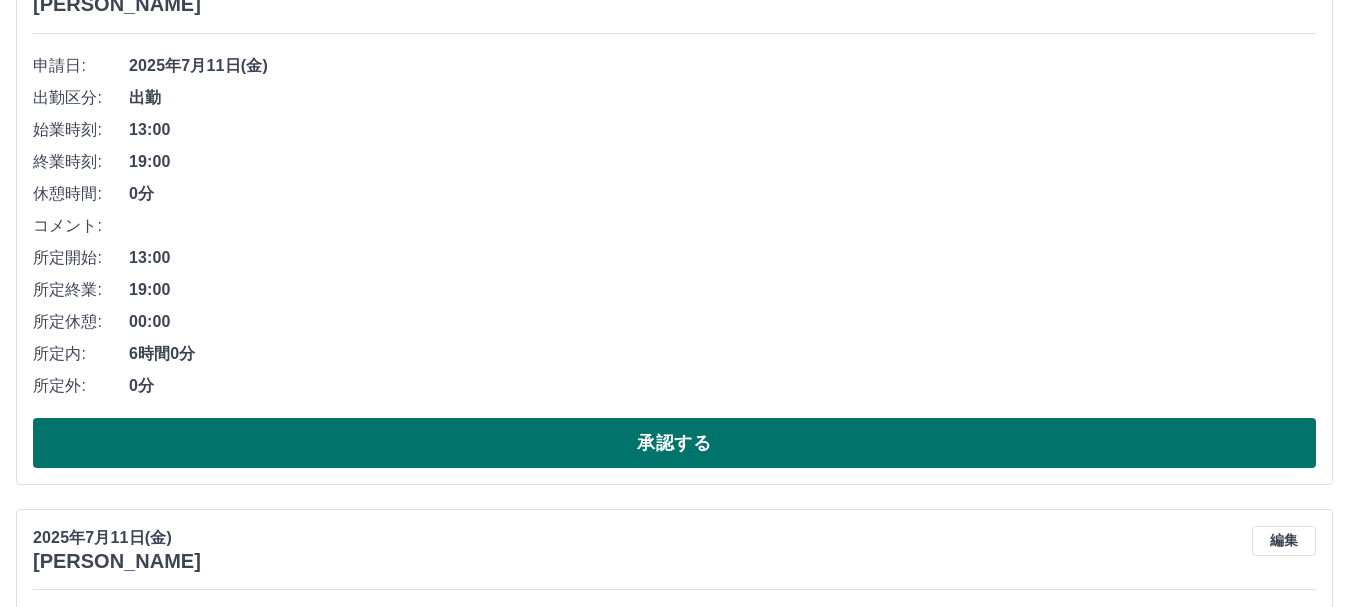 click on "承認する" at bounding box center (674, 443) 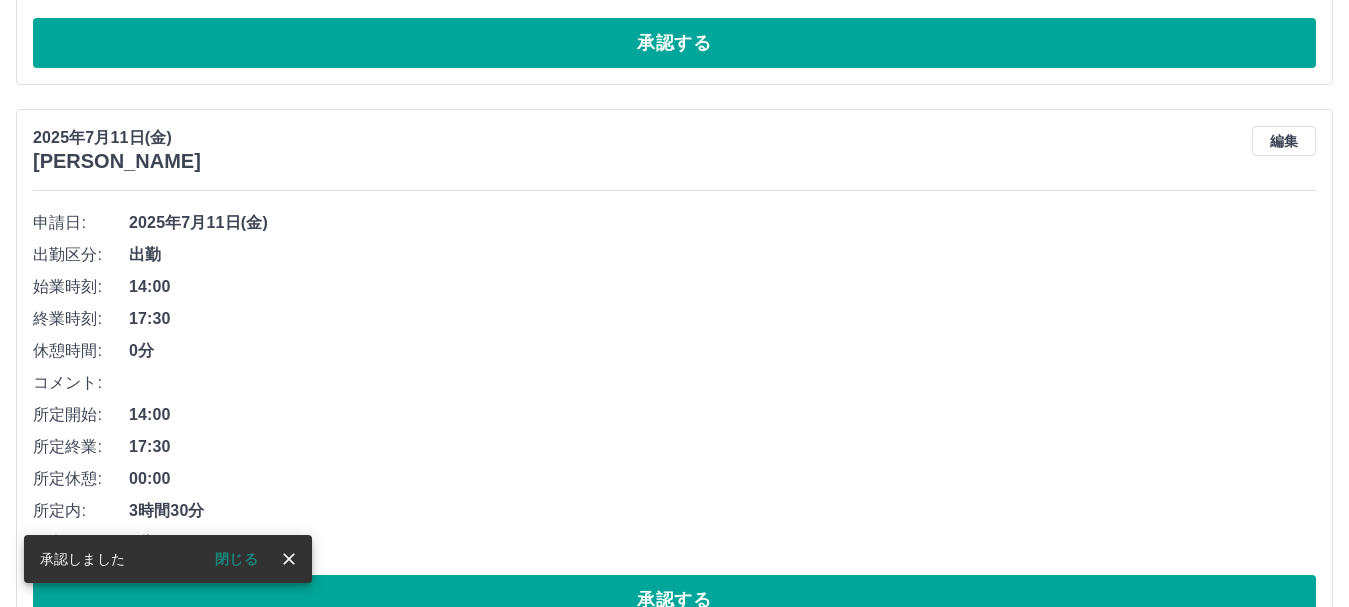 scroll, scrollTop: 4677, scrollLeft: 0, axis: vertical 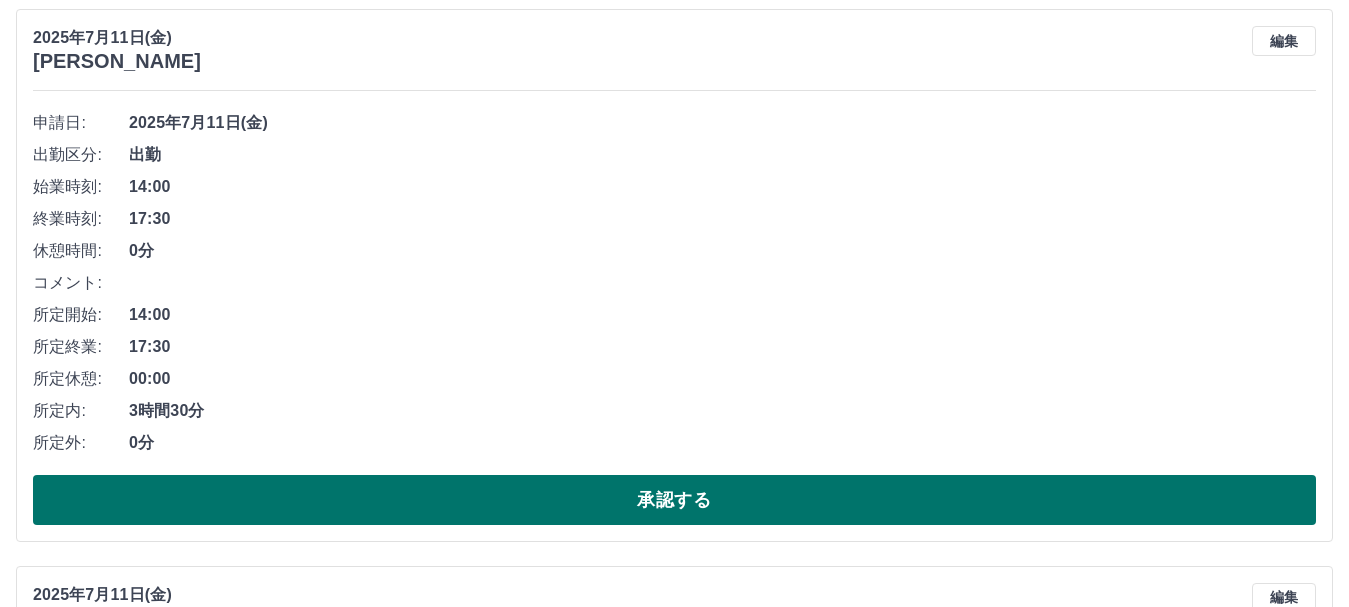 click on "承認する" at bounding box center (674, 500) 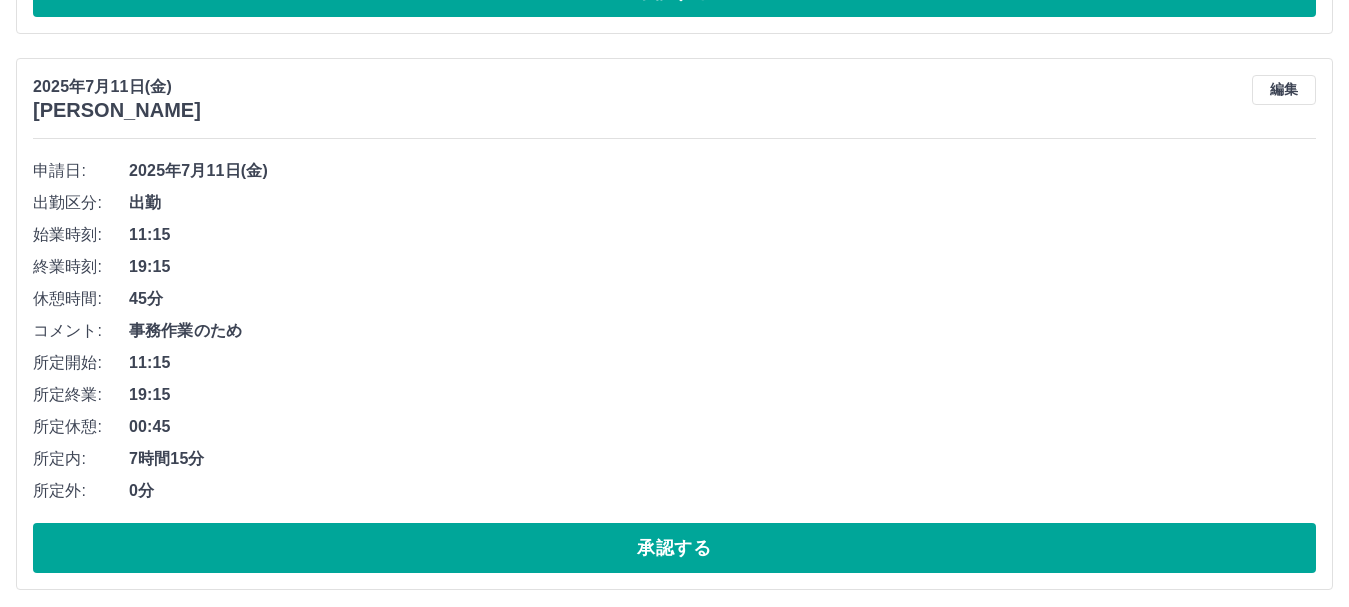 scroll, scrollTop: 5220, scrollLeft: 0, axis: vertical 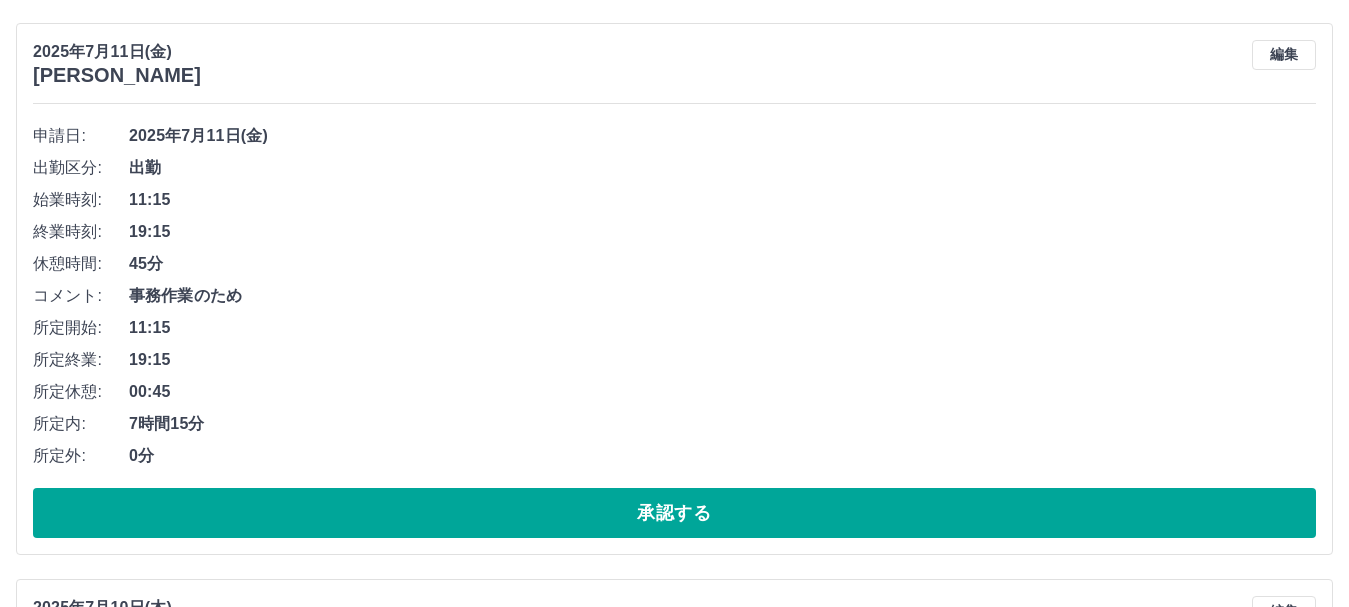 click on "承認する" at bounding box center (674, 513) 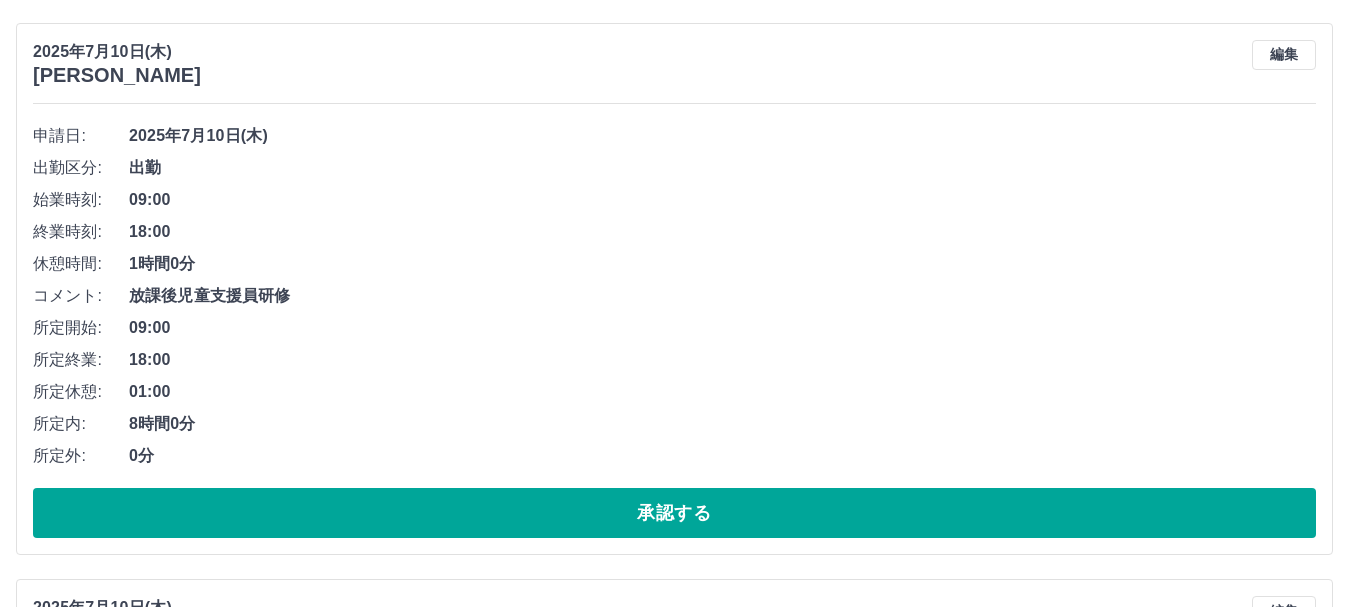 click on "承認する" at bounding box center (674, 513) 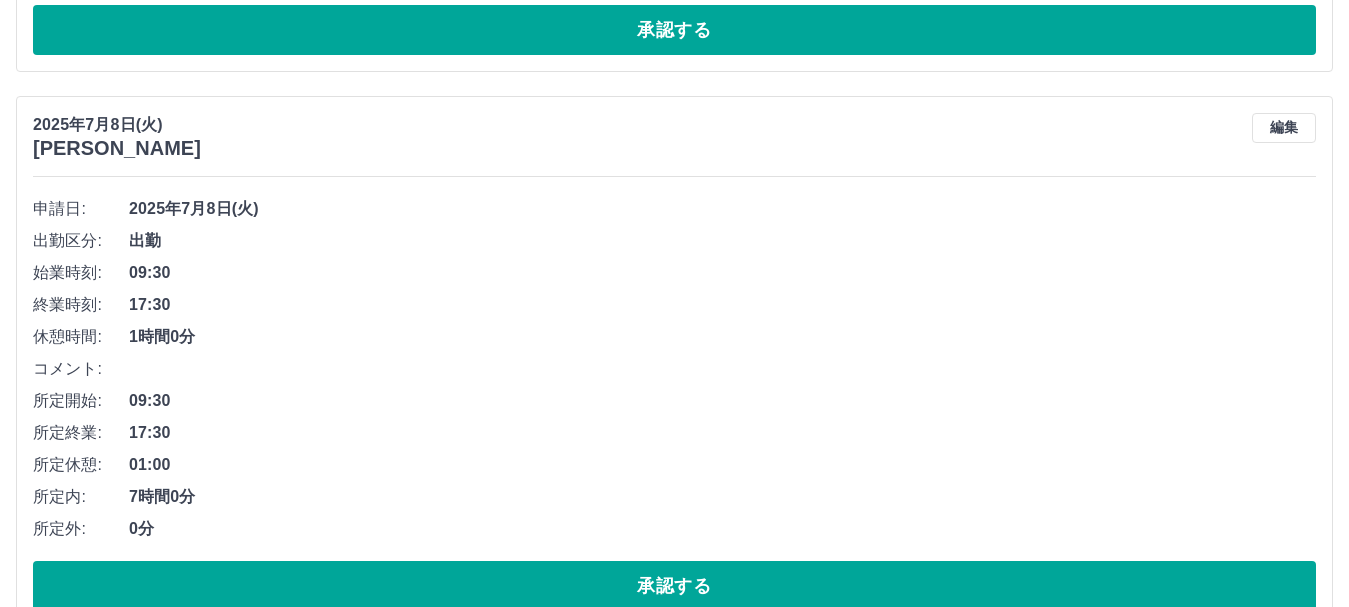 scroll, scrollTop: 6820, scrollLeft: 0, axis: vertical 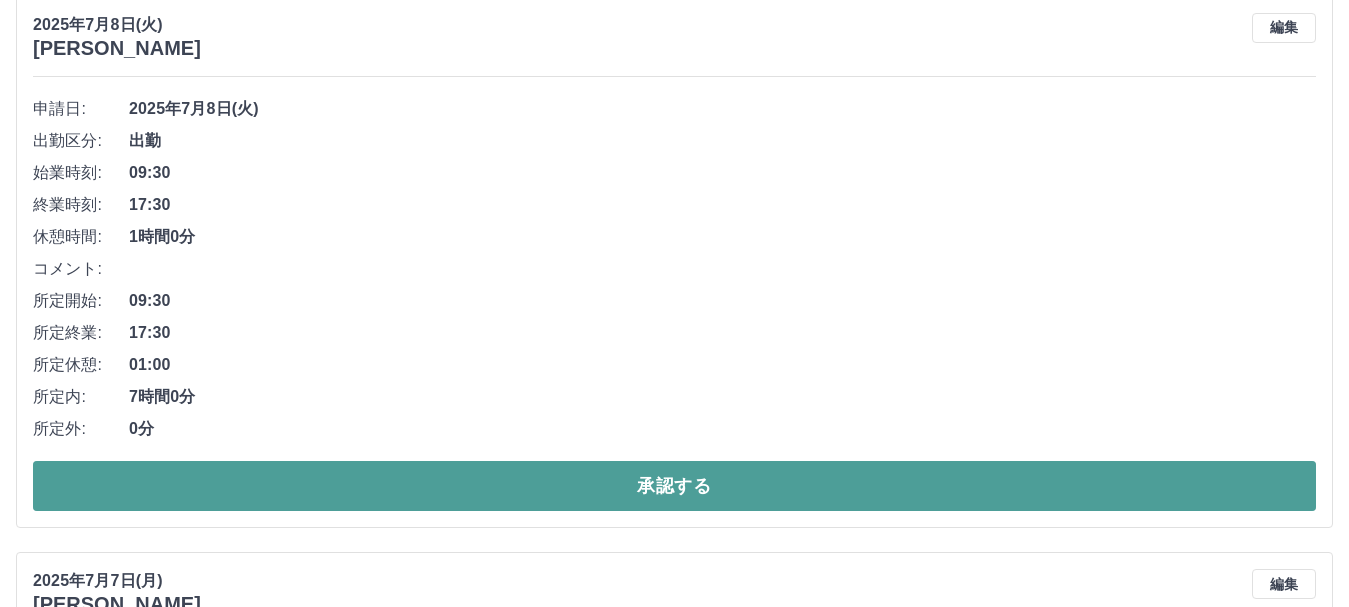 click on "承認する" at bounding box center [674, 486] 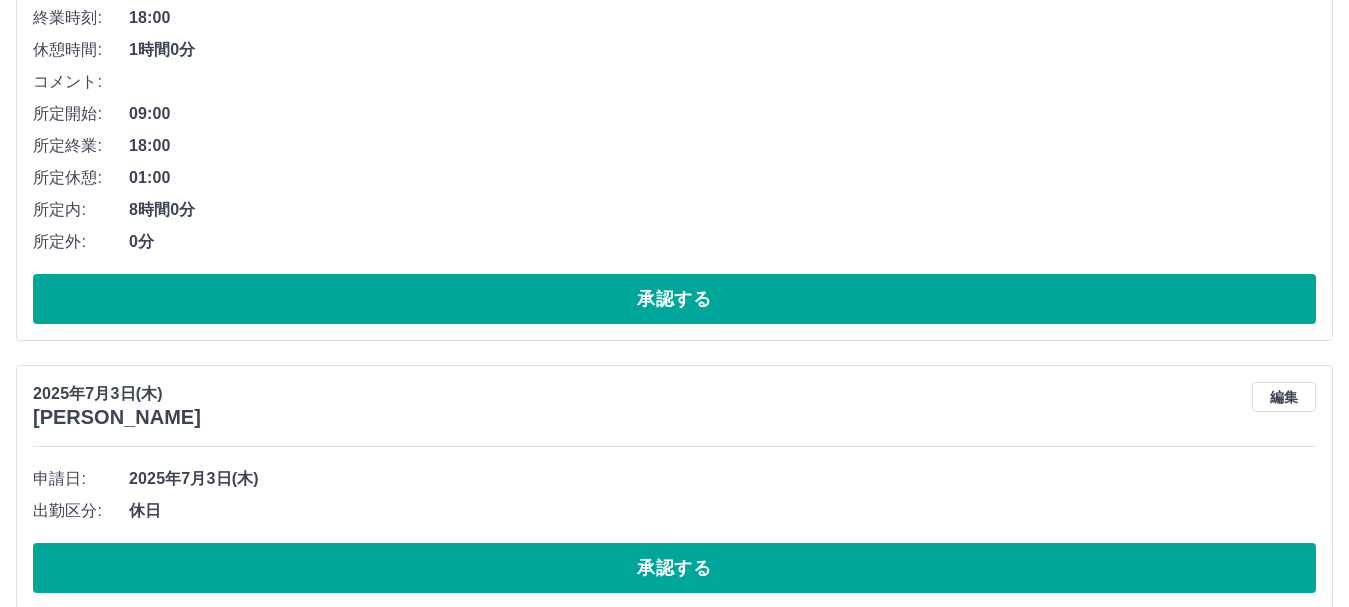 scroll, scrollTop: 7564, scrollLeft: 0, axis: vertical 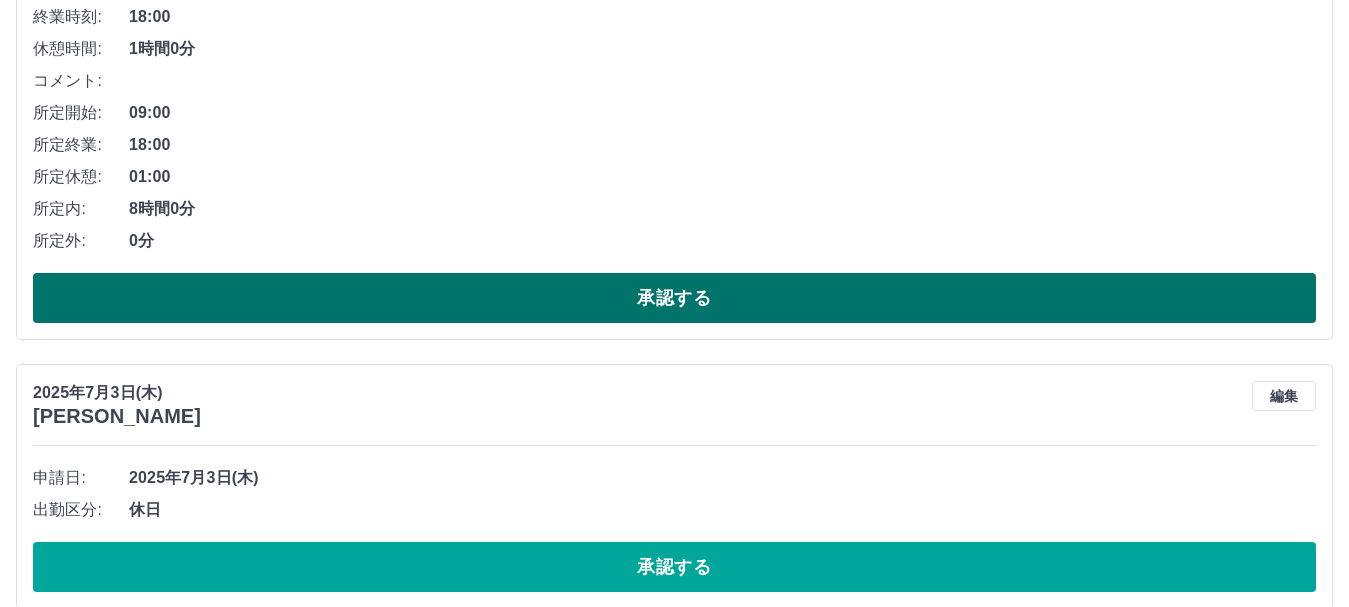 click on "承認する" at bounding box center (674, 298) 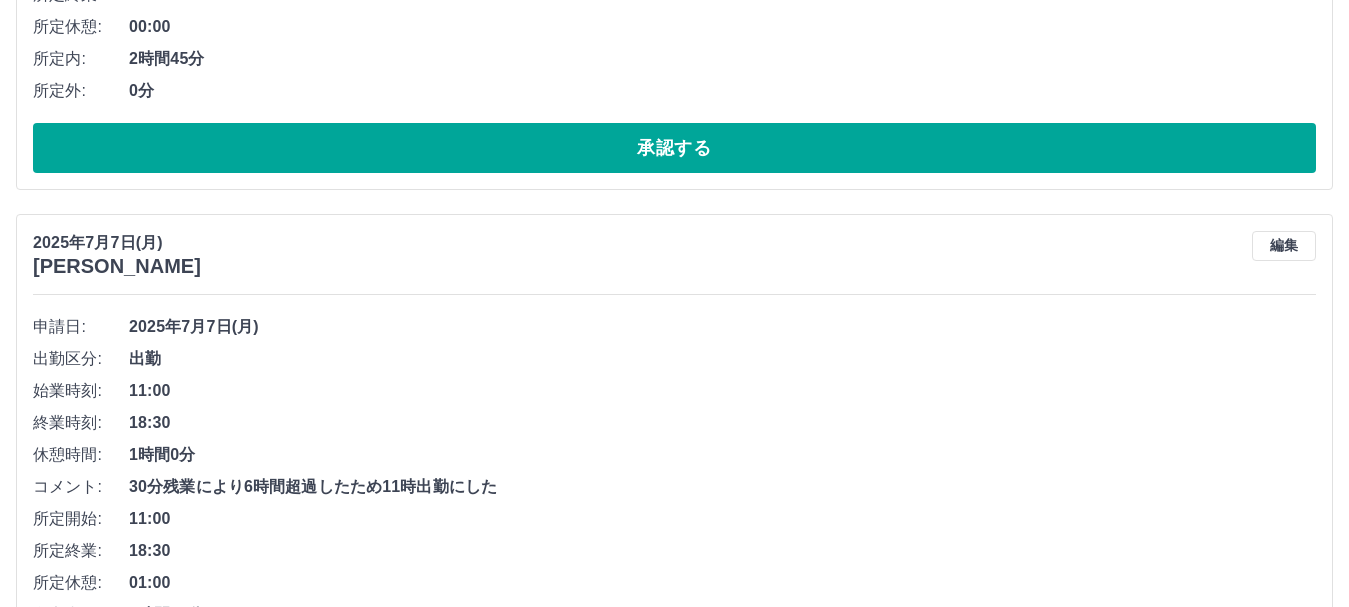 scroll, scrollTop: 6608, scrollLeft: 0, axis: vertical 